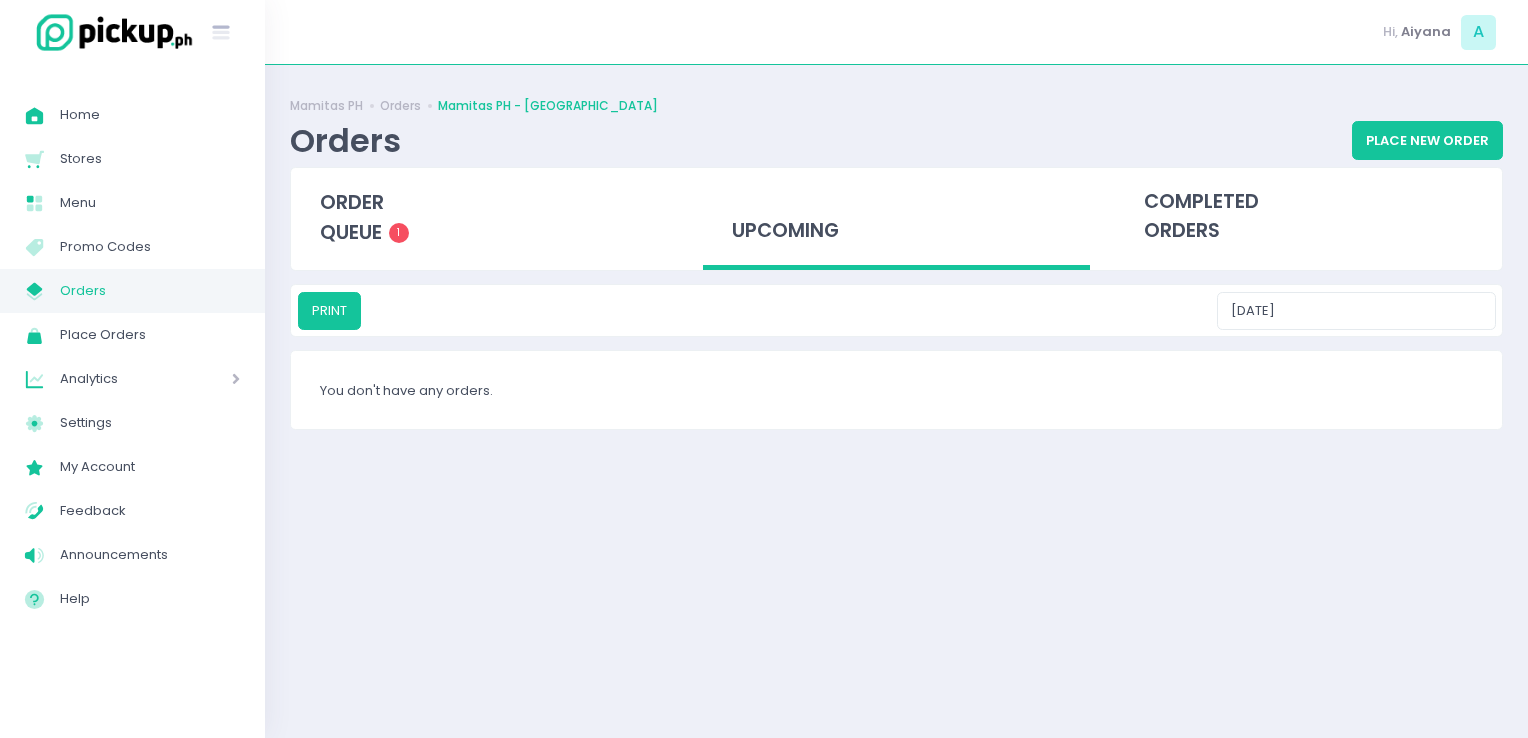 scroll, scrollTop: 0, scrollLeft: 0, axis: both 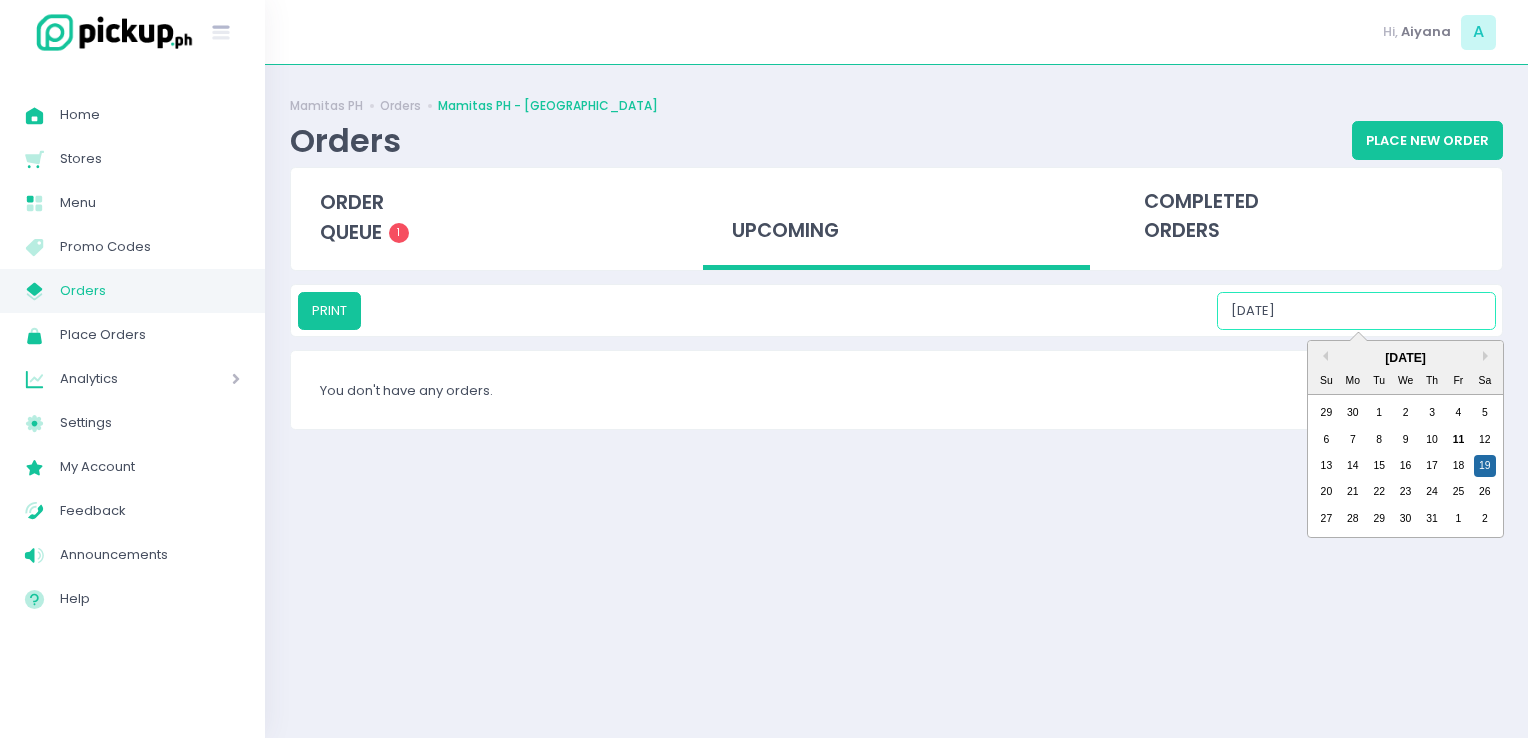 click on "[DATE]" at bounding box center (1356, 311) 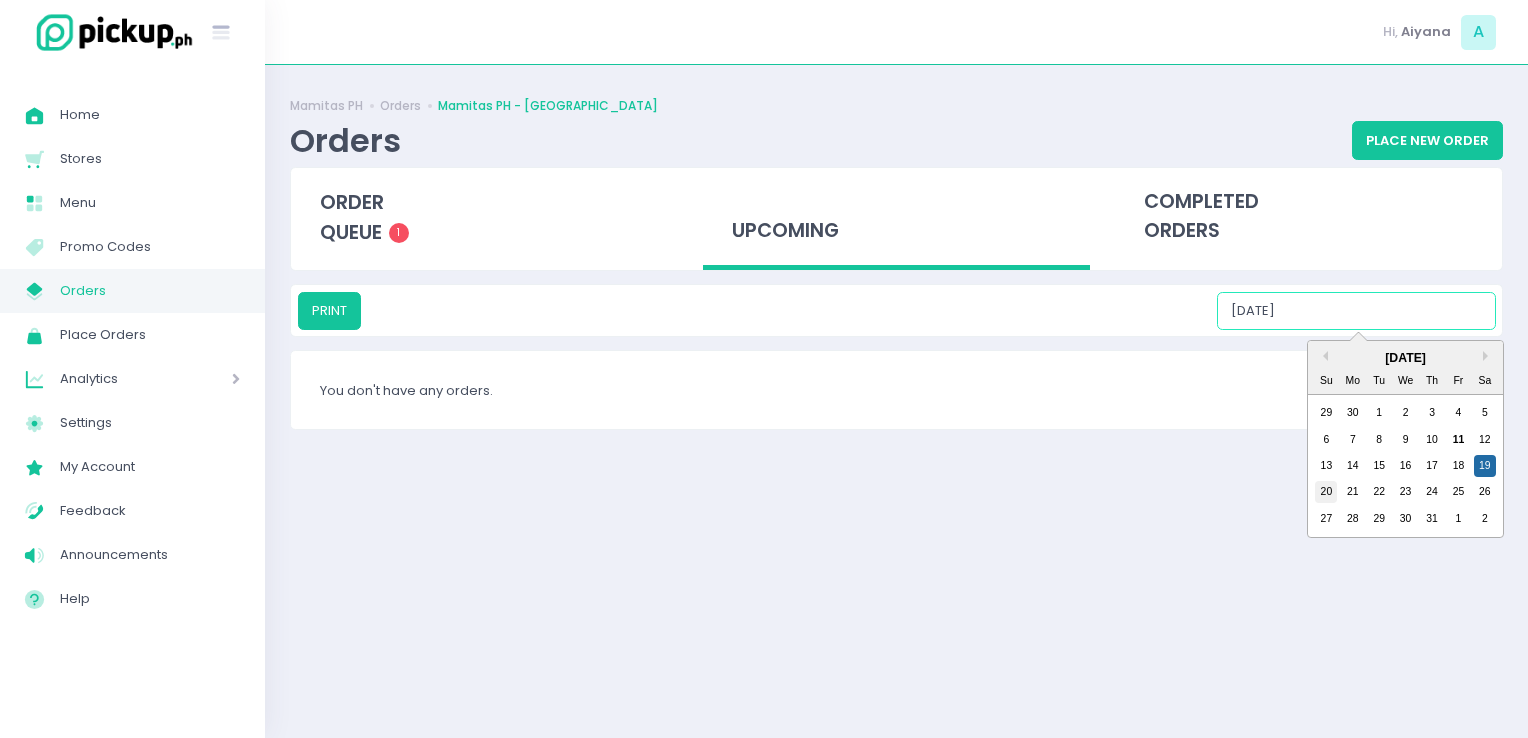 click on "20" at bounding box center (1326, 492) 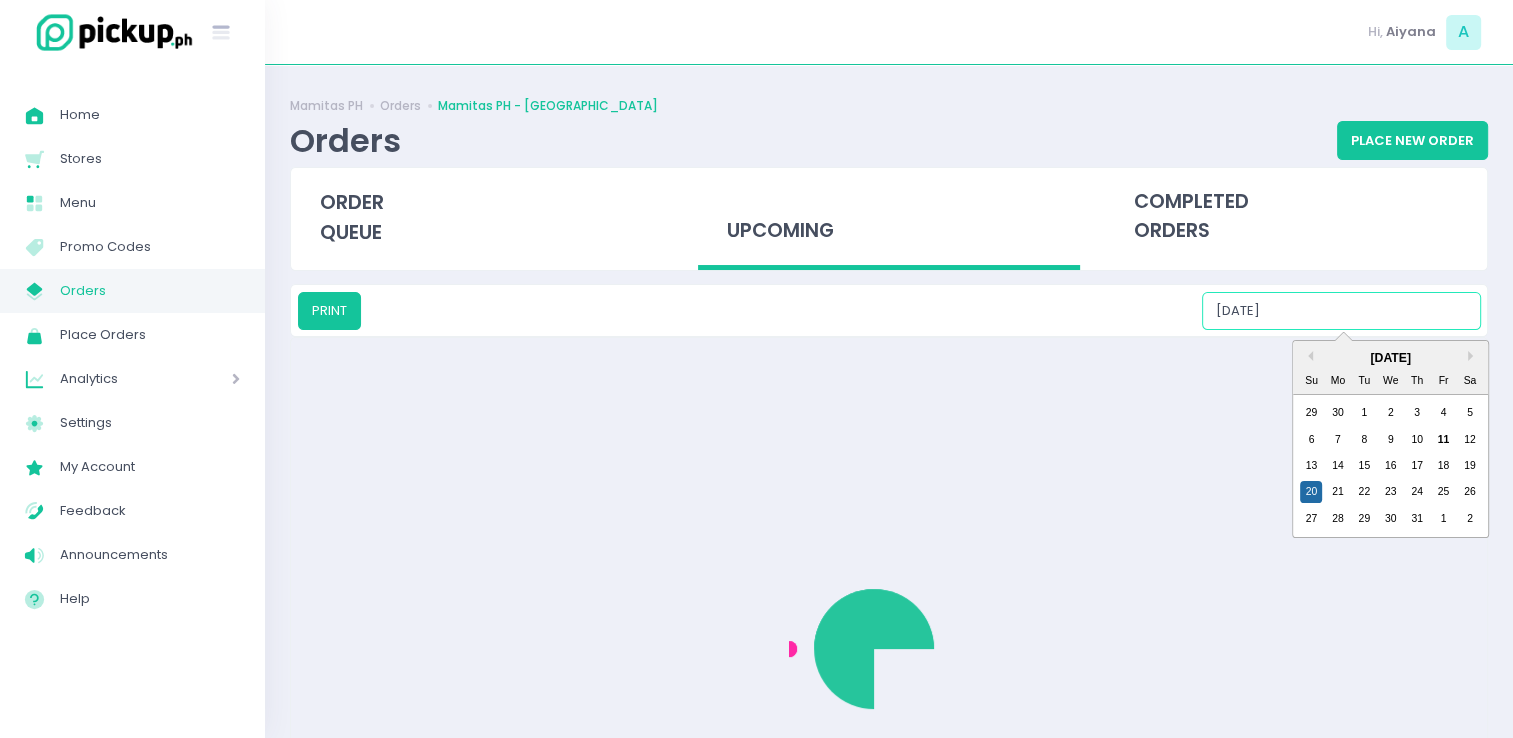 click on "[DATE]" at bounding box center [1341, 311] 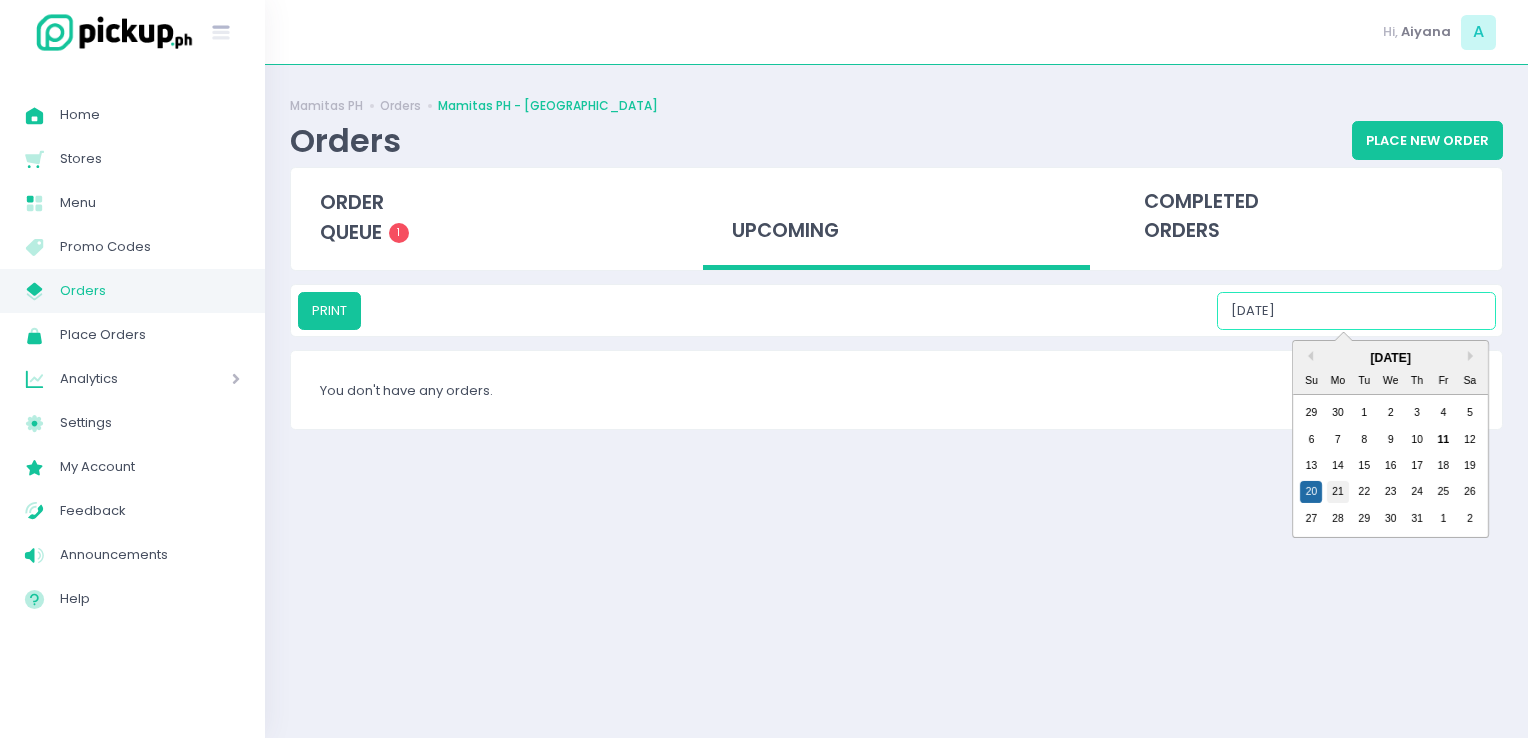click on "21" at bounding box center (1338, 492) 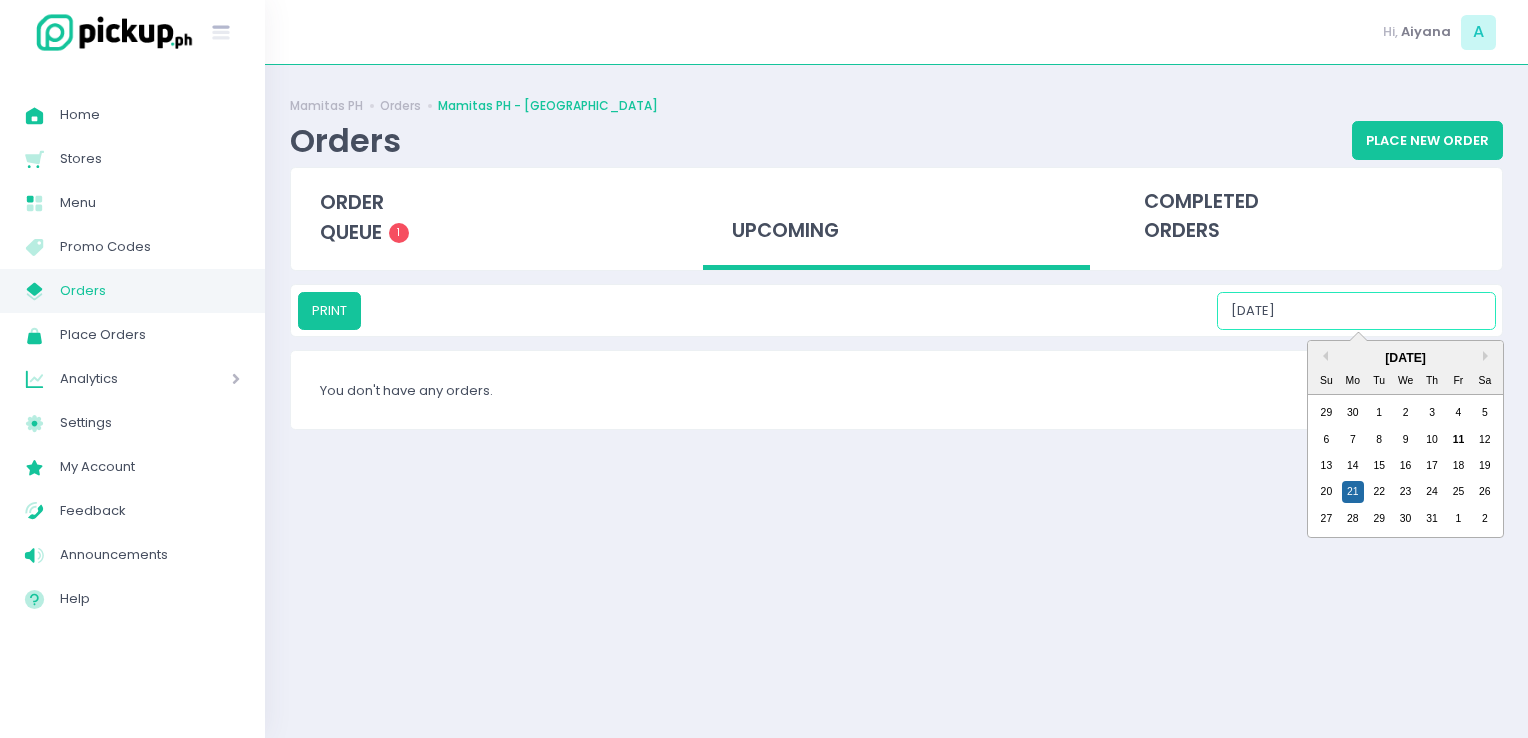 click on "[DATE]" at bounding box center (1356, 311) 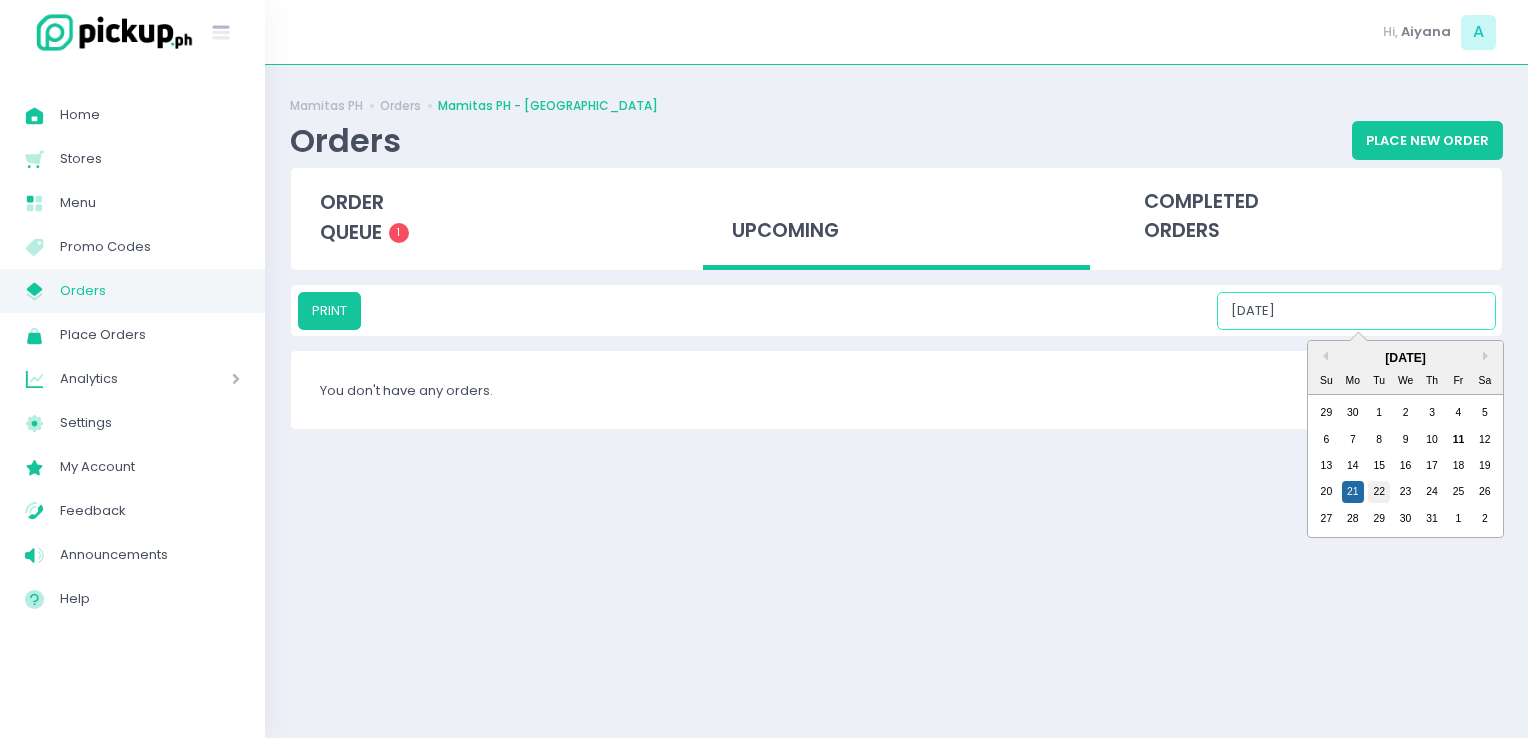 click on "22" at bounding box center [1379, 492] 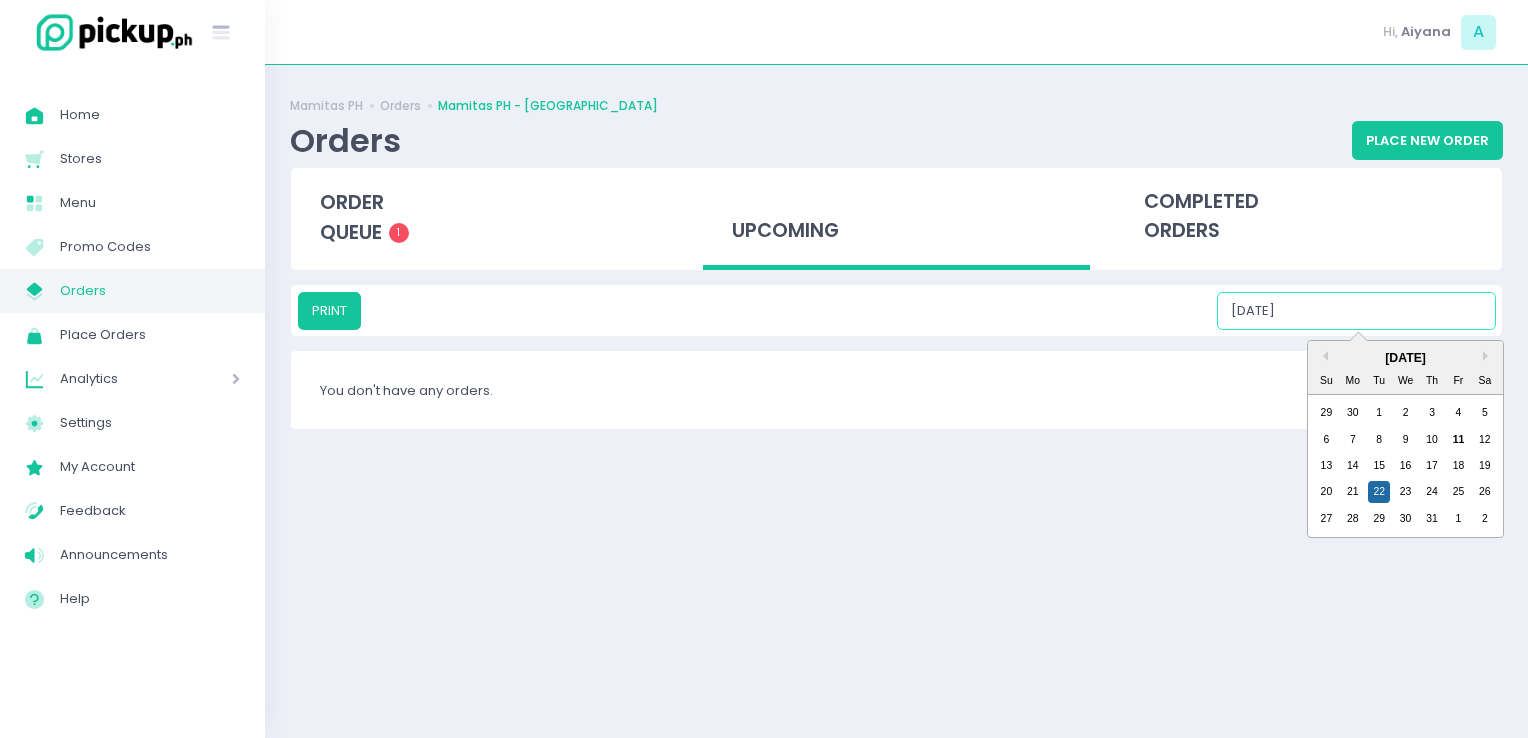 click on "[DATE]" at bounding box center (1356, 311) 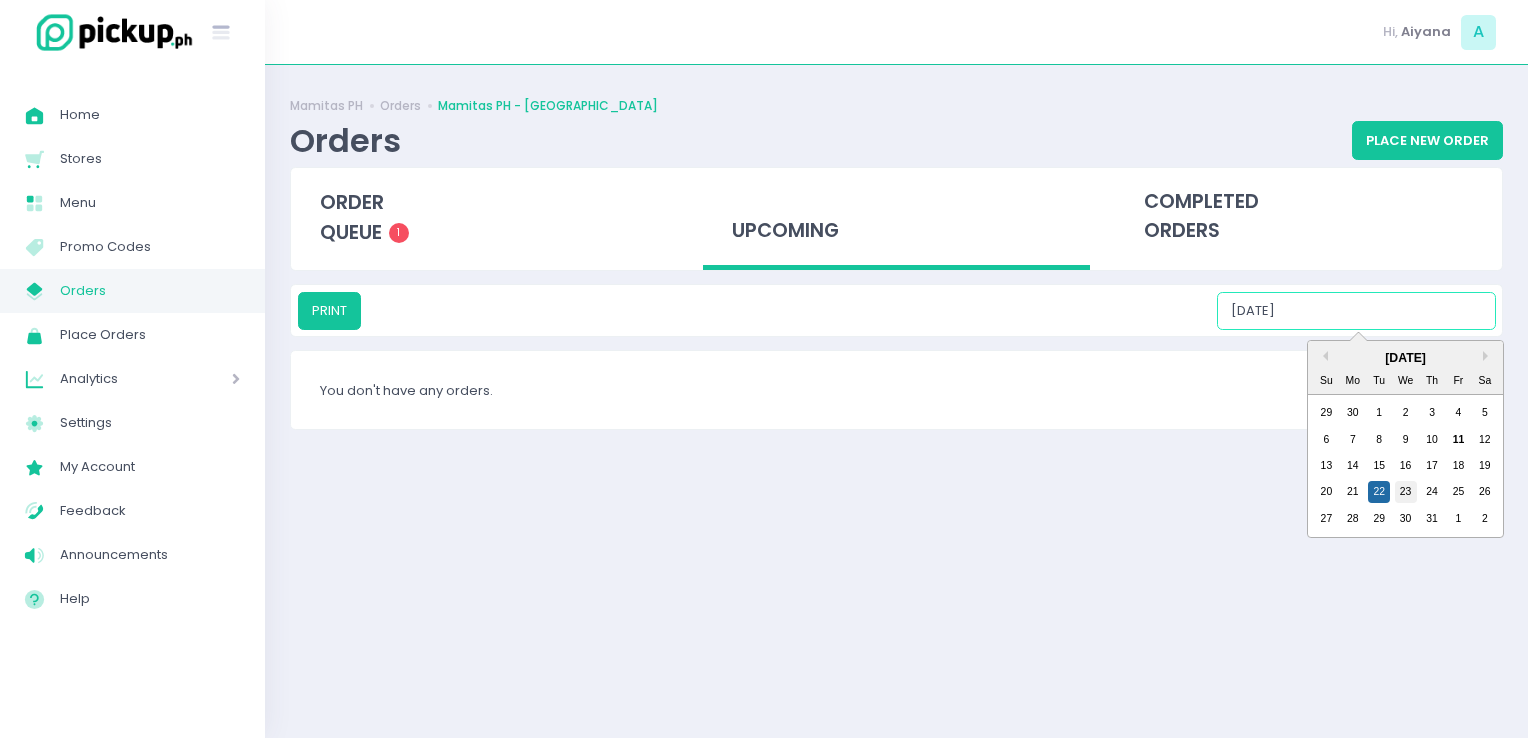 click on "23" at bounding box center (1406, 492) 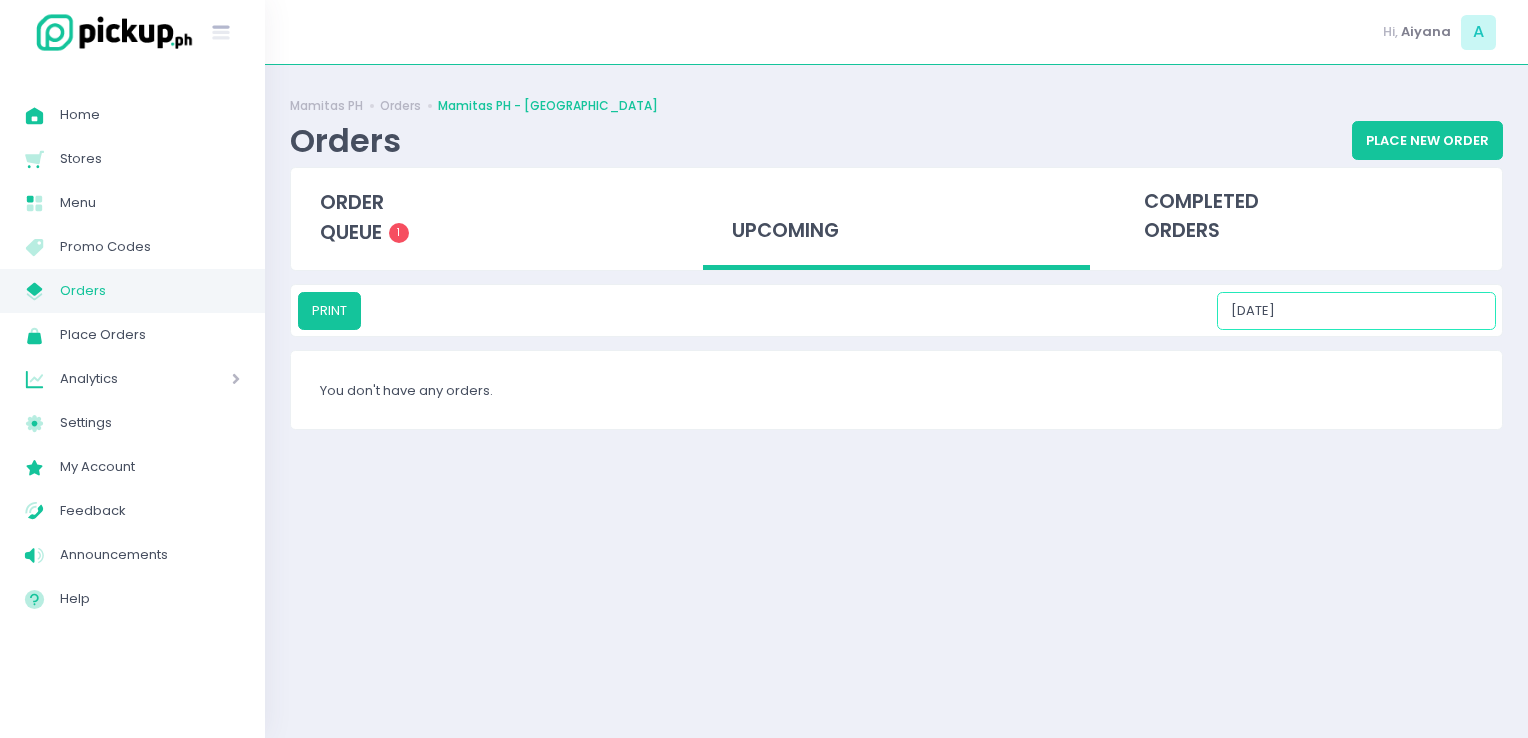 click on "[DATE]" at bounding box center (1356, 311) 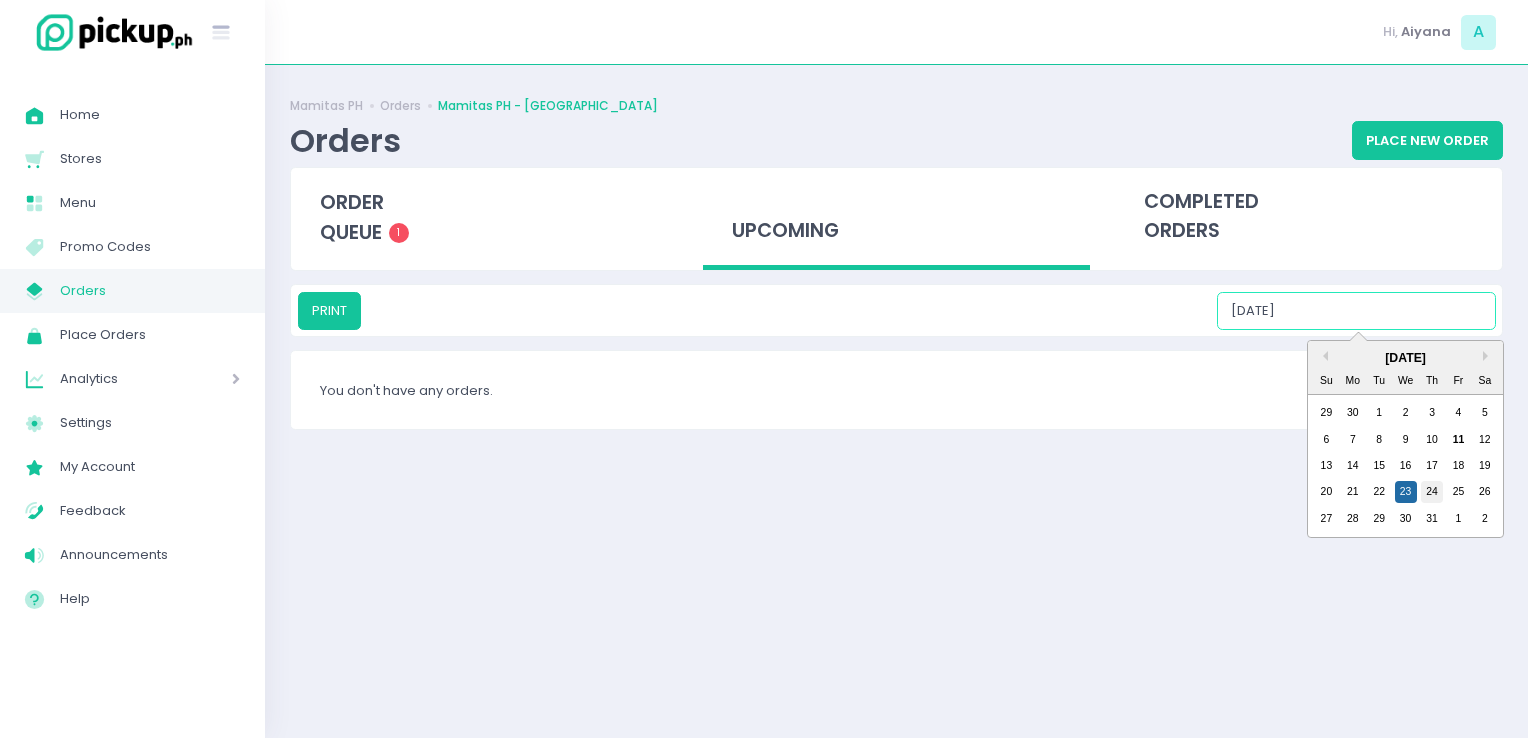 click on "24" at bounding box center (1432, 492) 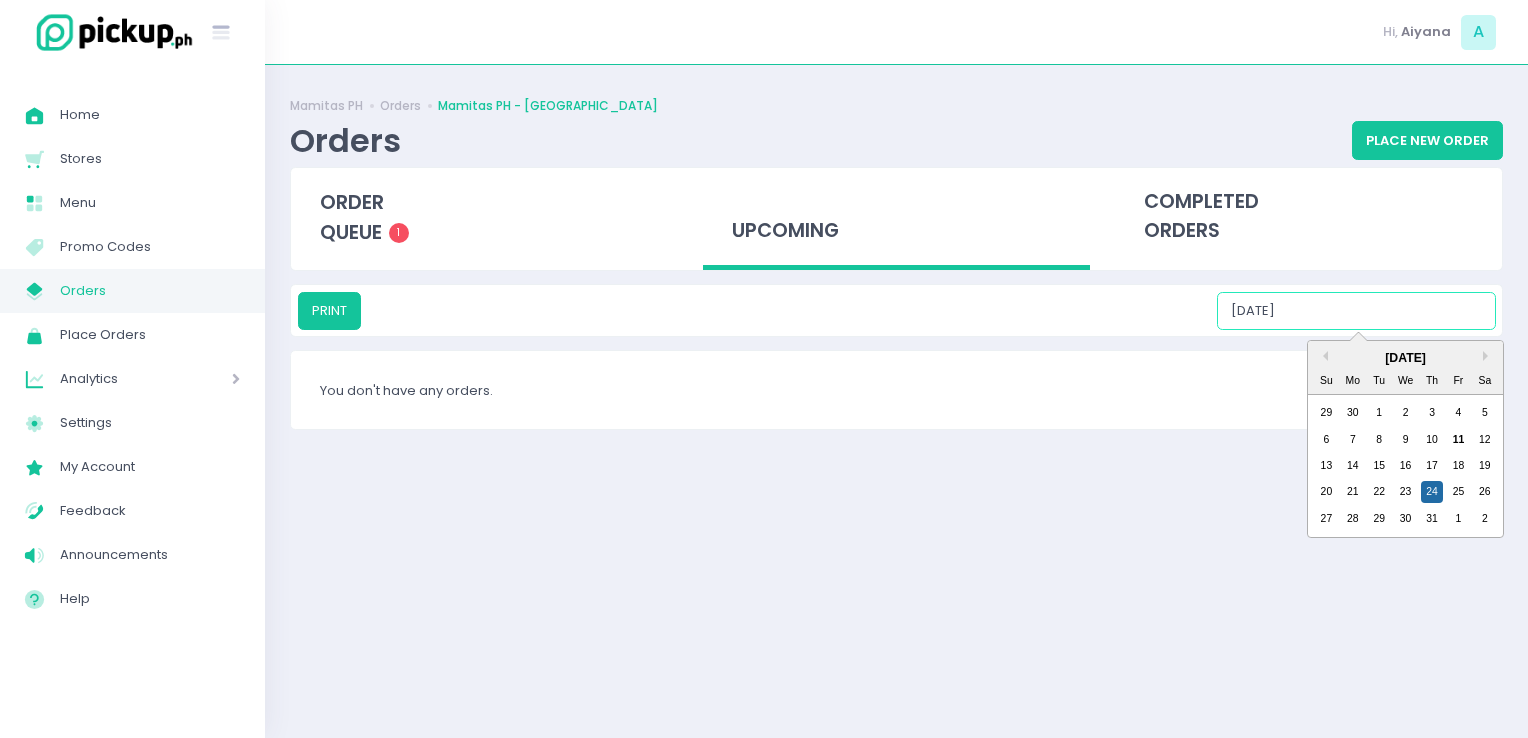 click on "[DATE]" at bounding box center [1356, 311] 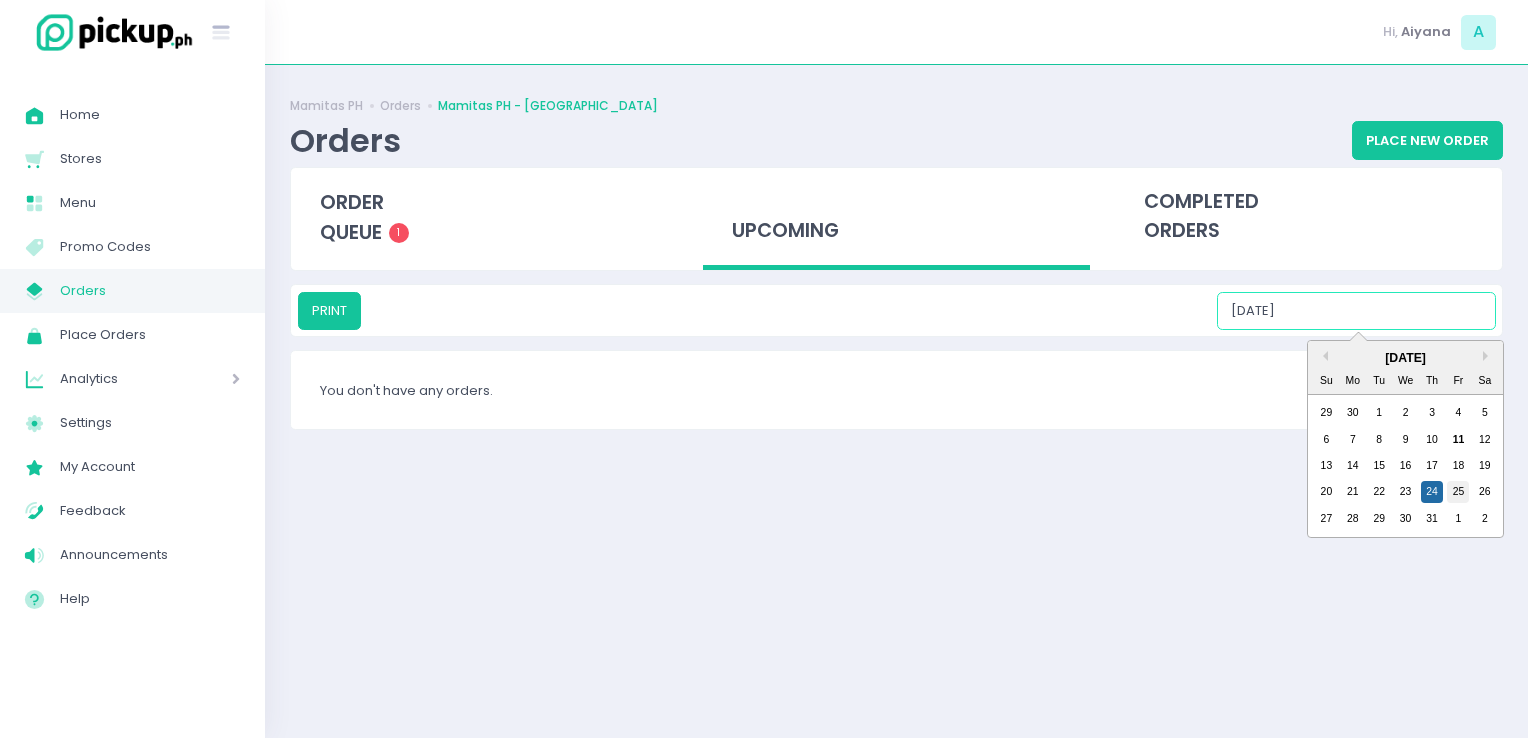 click on "25" at bounding box center (1458, 492) 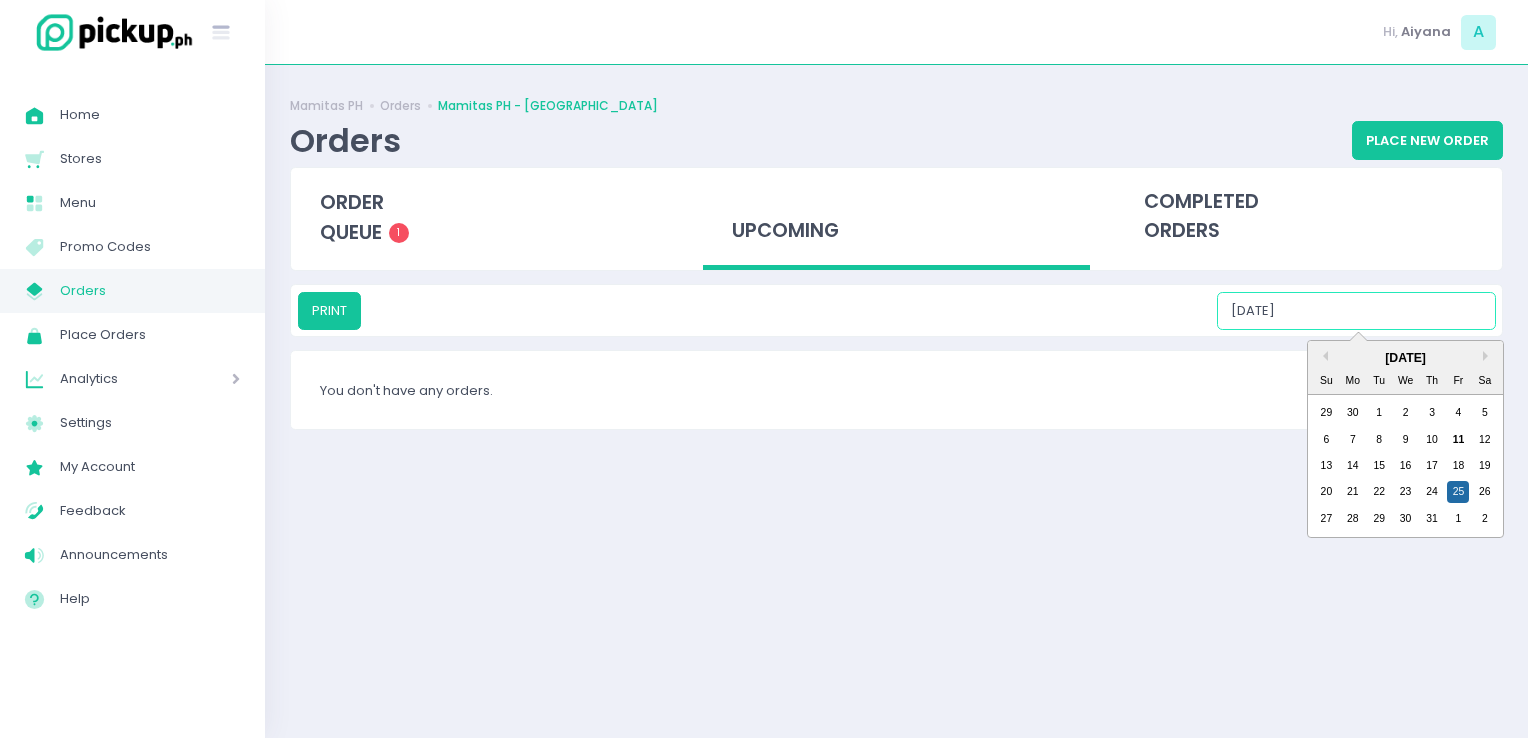 click on "[DATE]" at bounding box center [1356, 311] 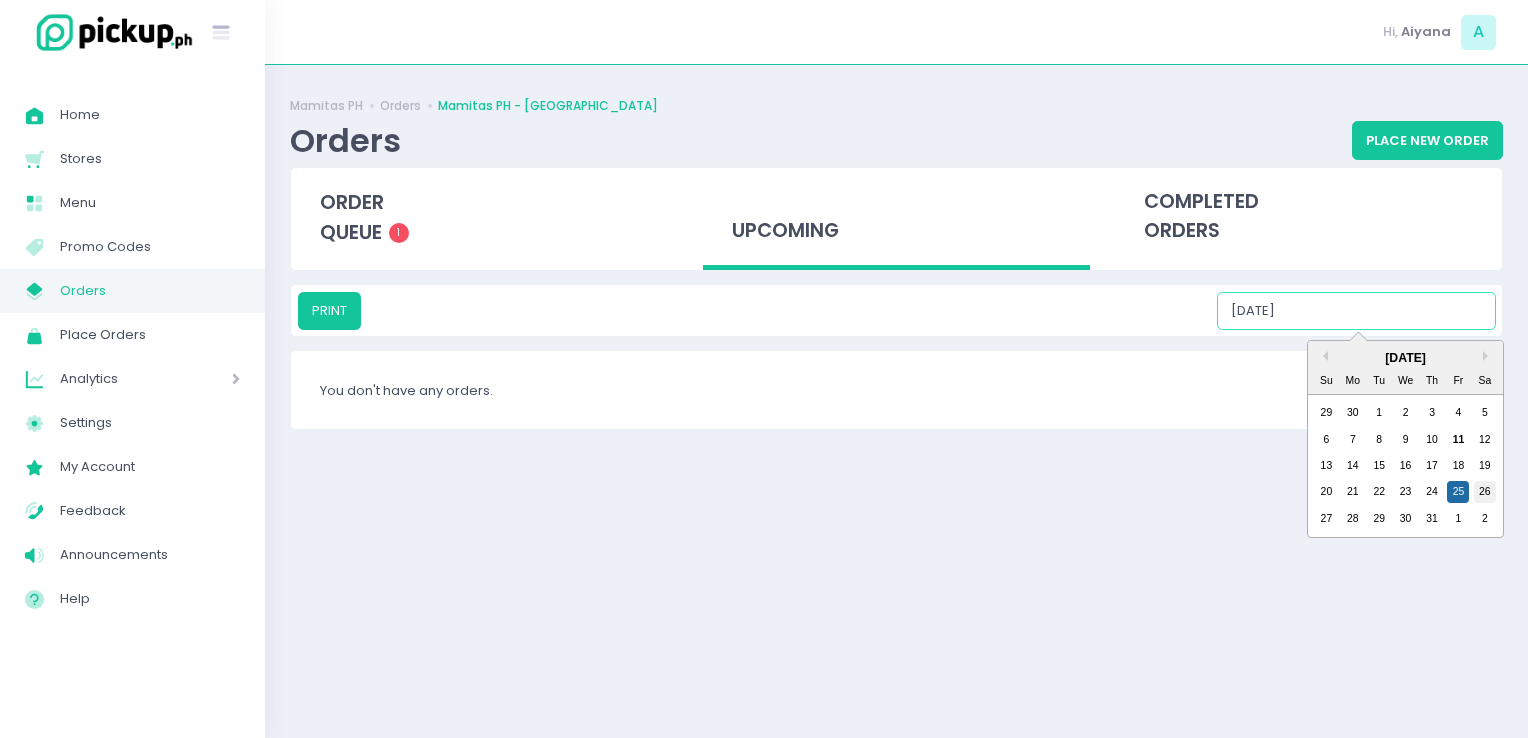 click on "26" at bounding box center [1485, 492] 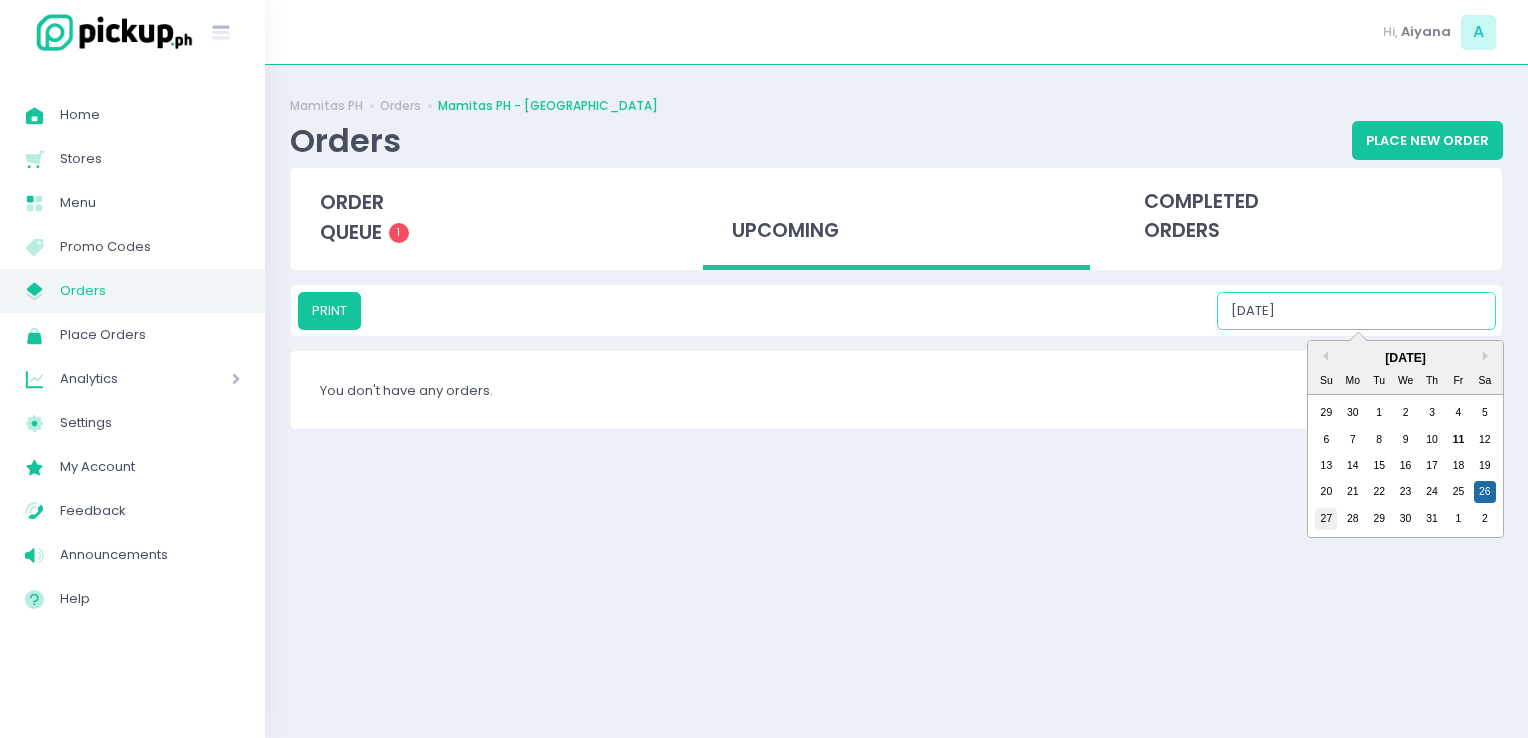drag, startPoint x: 1342, startPoint y: 314, endPoint x: 1320, endPoint y: 514, distance: 201.20636 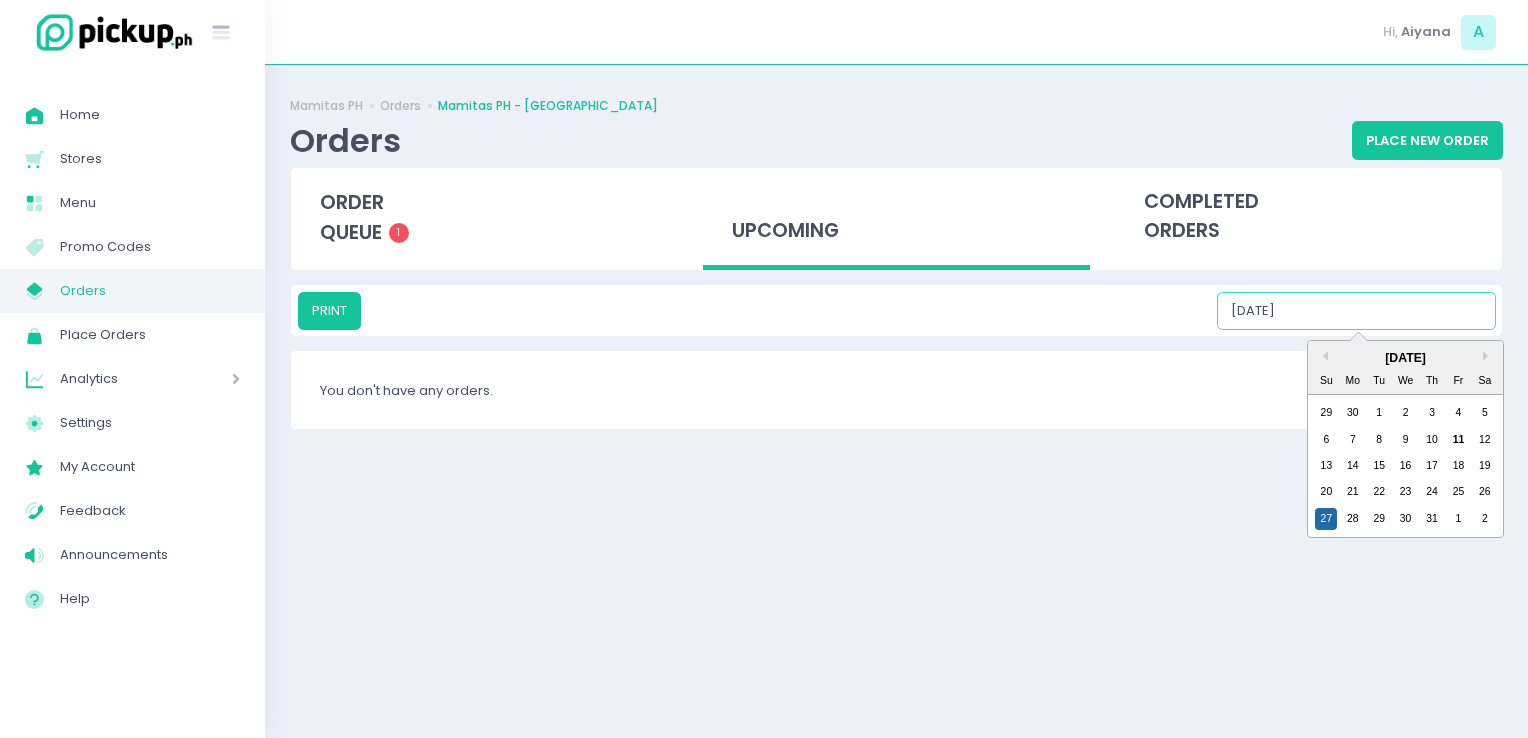 click on "[DATE]" at bounding box center (1356, 311) 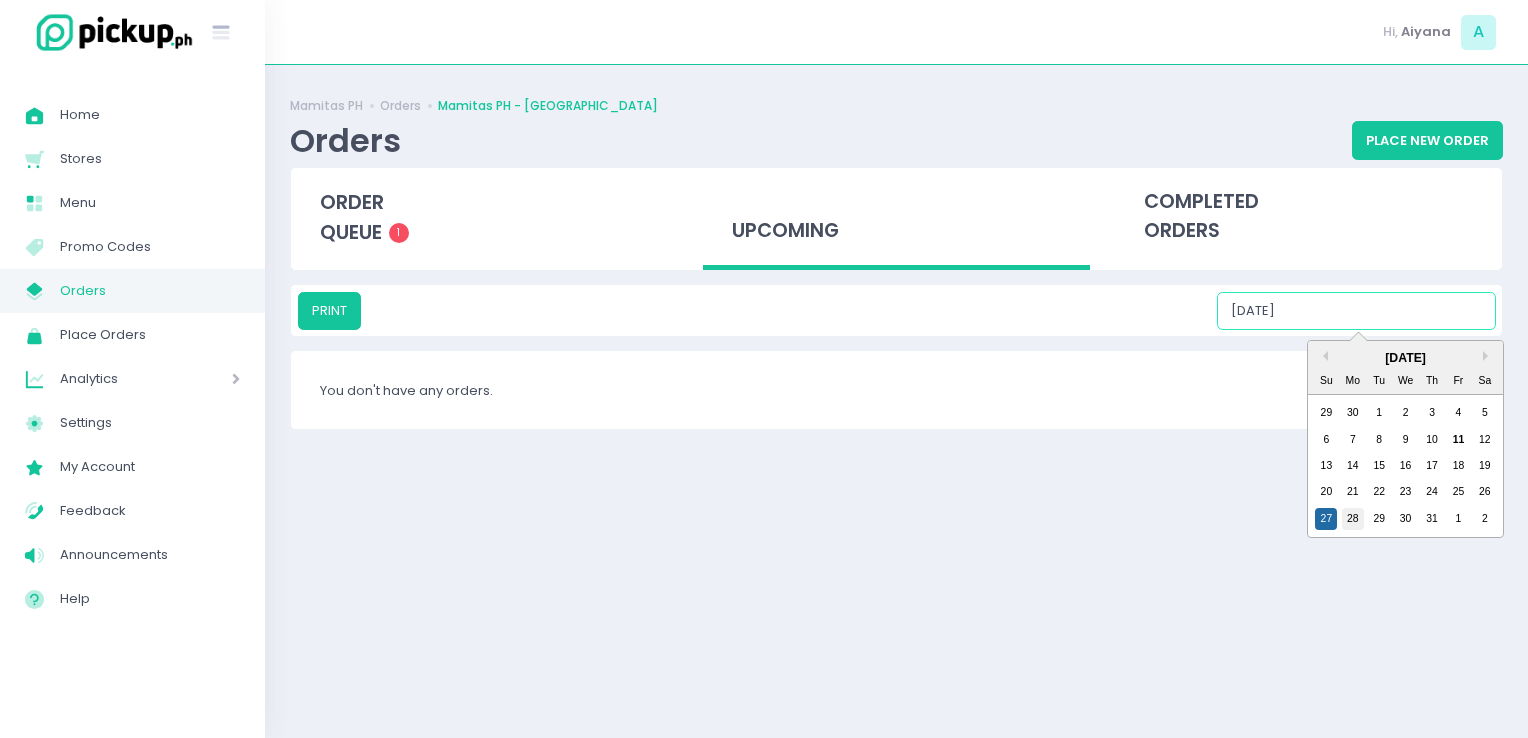 click on "28" at bounding box center (1353, 519) 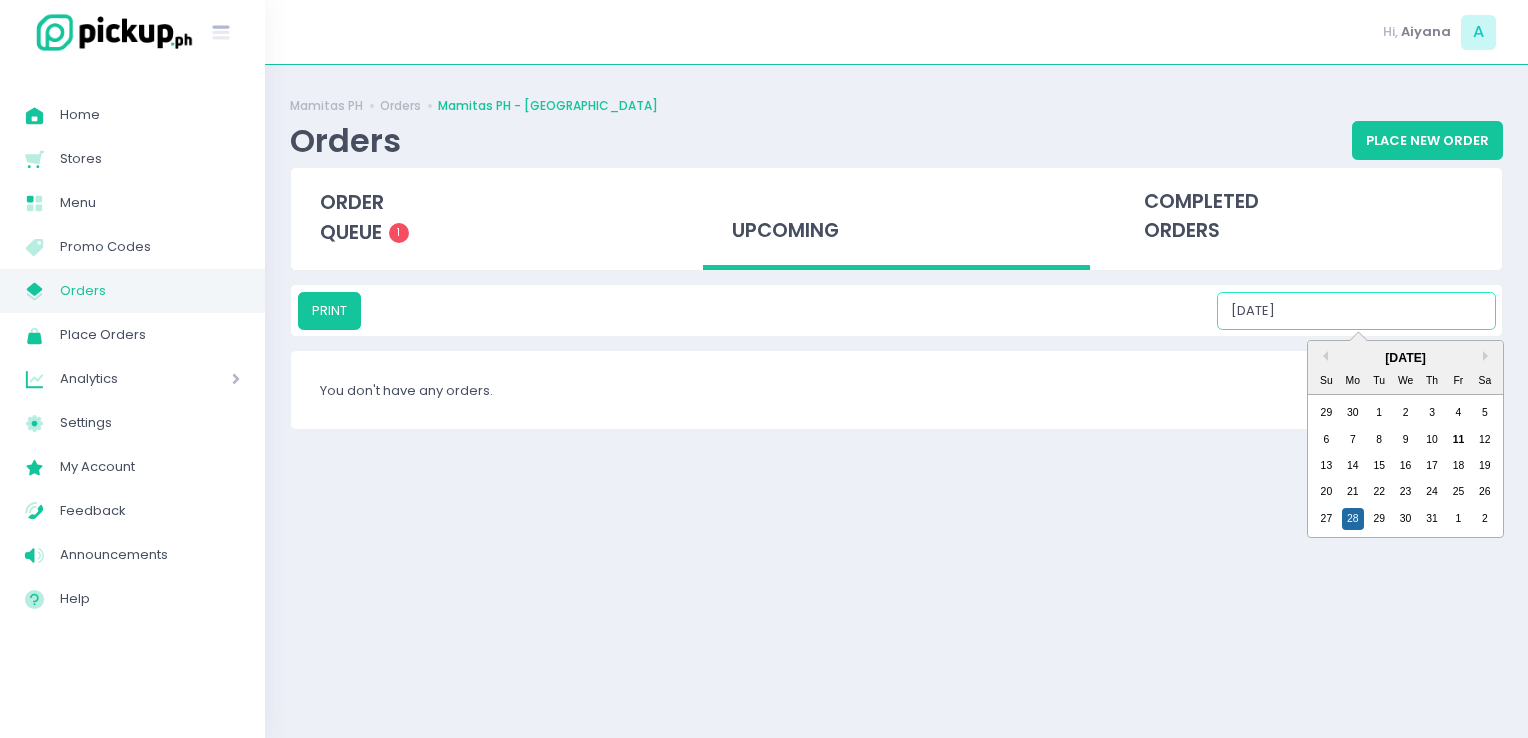 click on "[DATE]" at bounding box center (1356, 311) 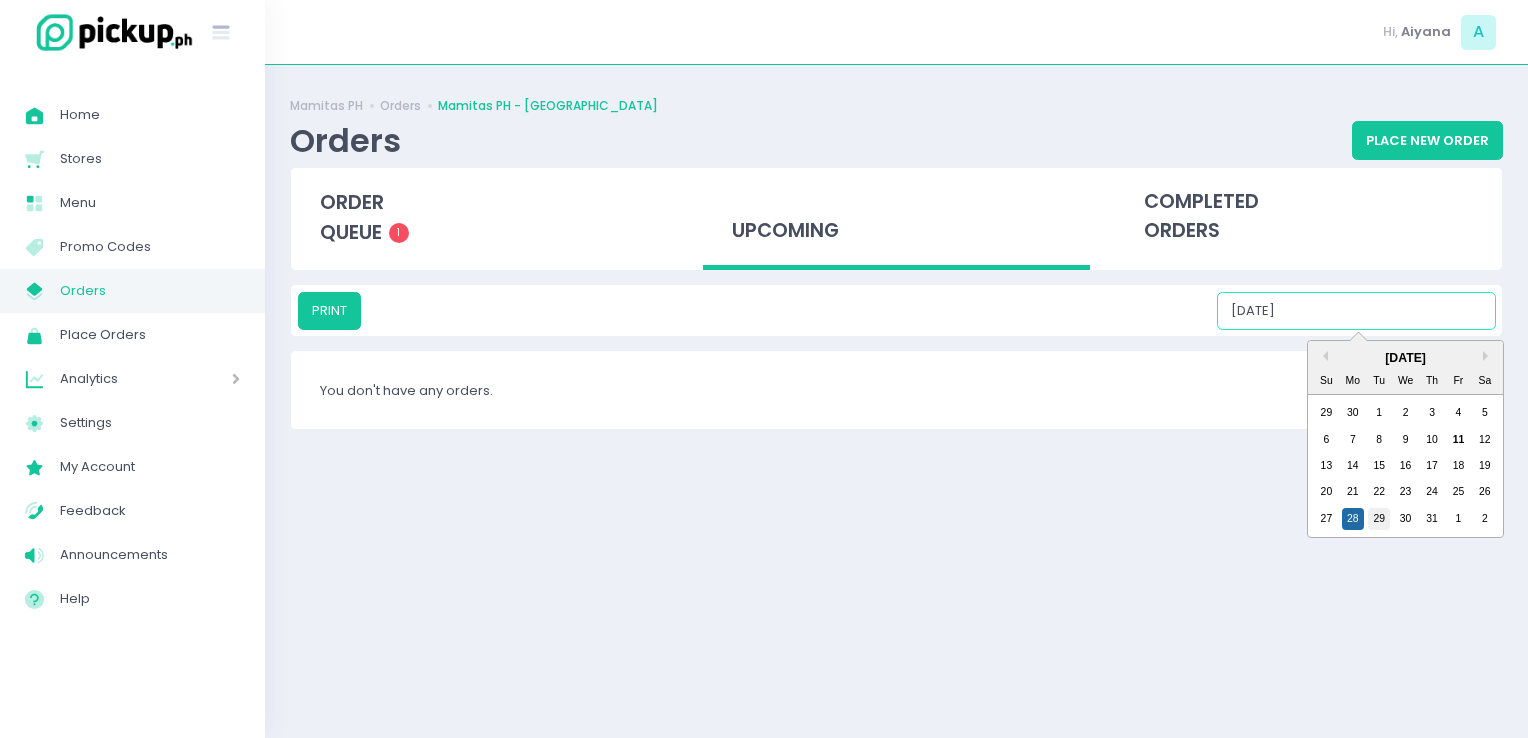 click on "29" at bounding box center [1379, 519] 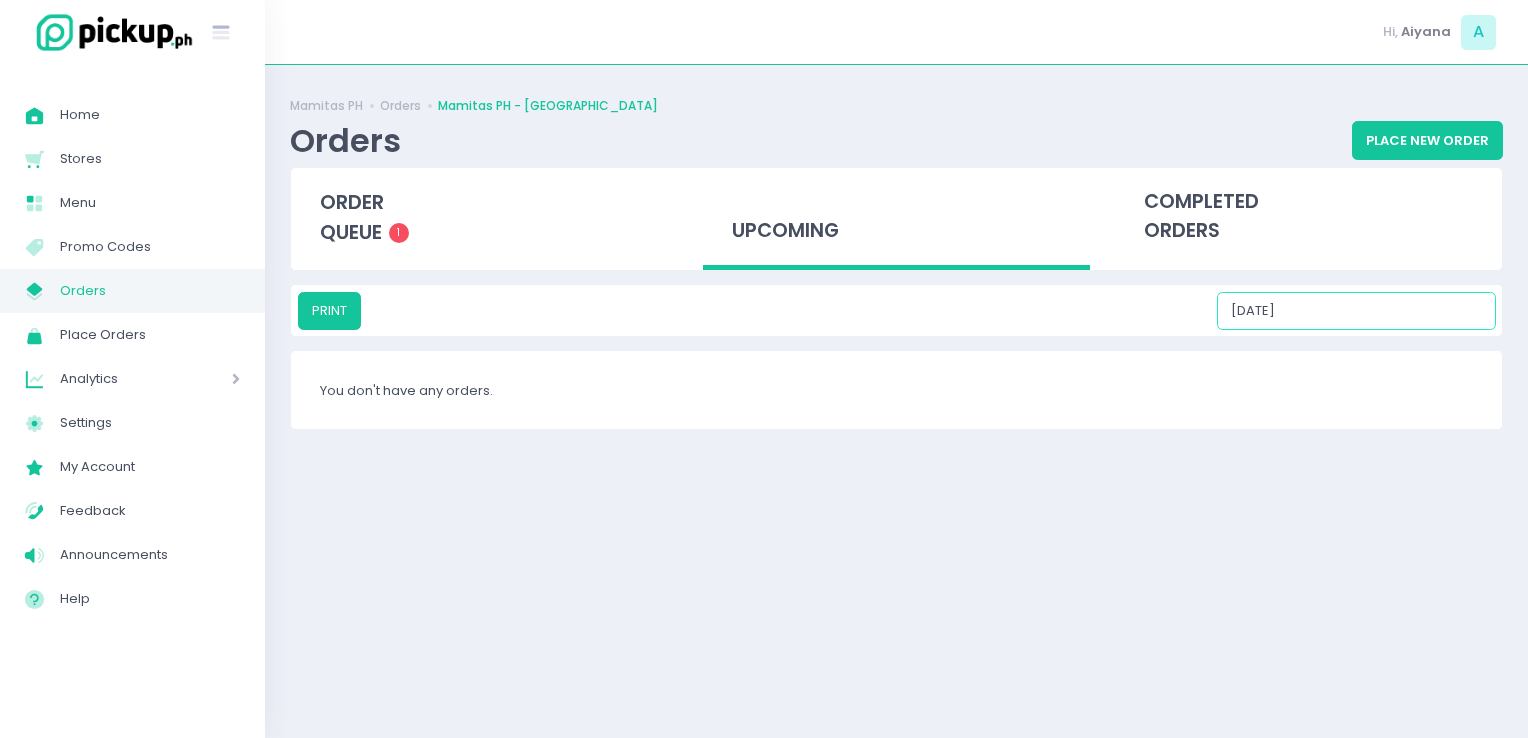 click on "[DATE]" at bounding box center [1356, 311] 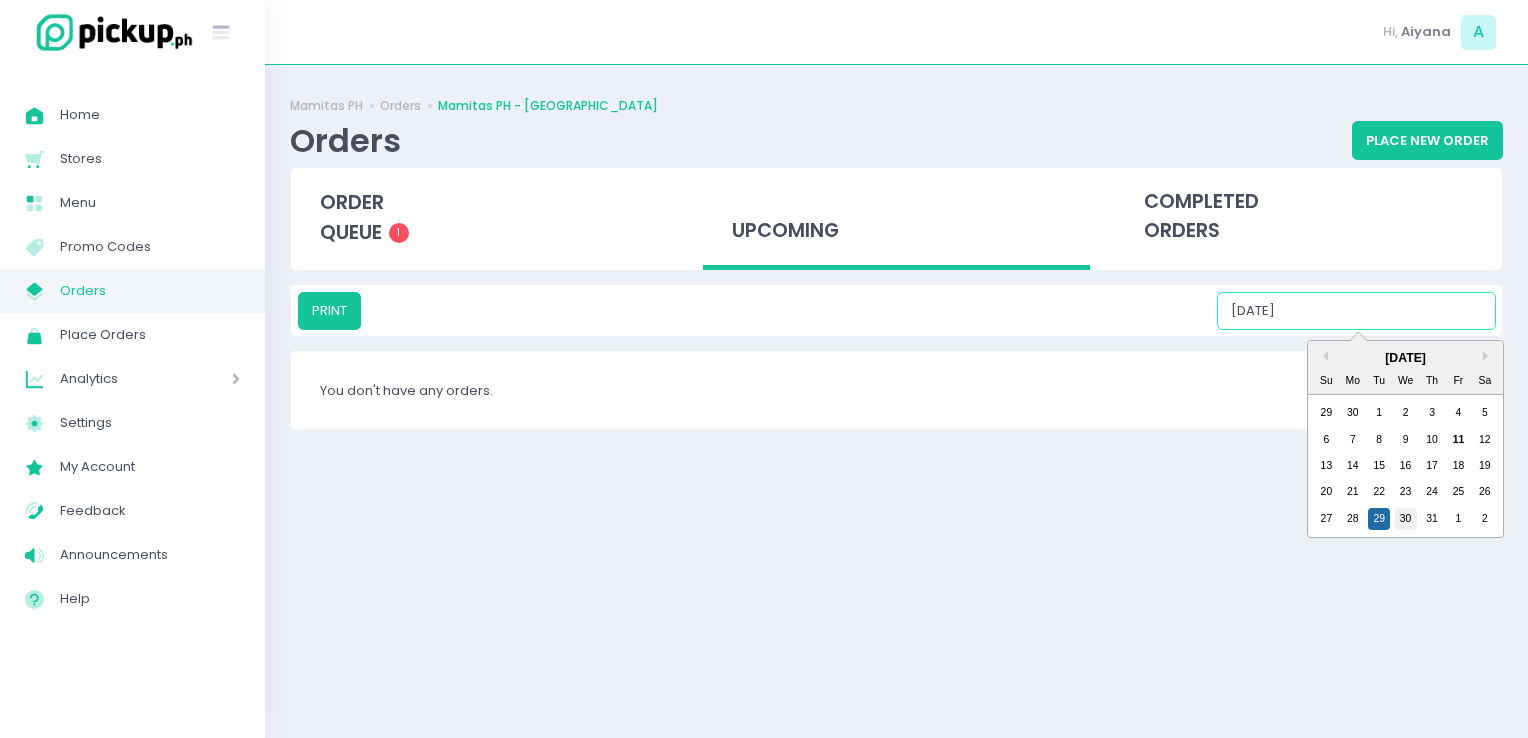 click on "30" at bounding box center [1406, 519] 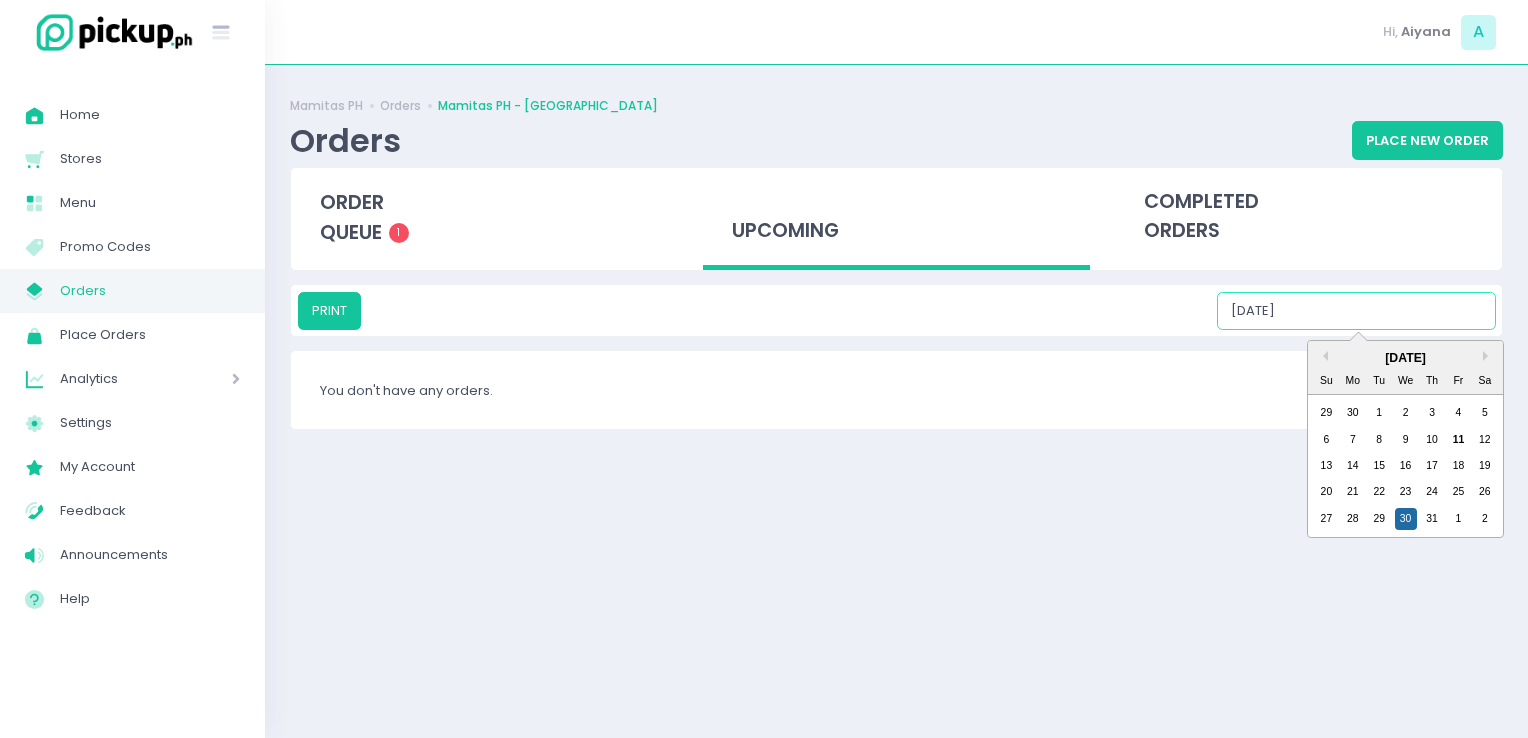 click on "[DATE]" at bounding box center (1356, 311) 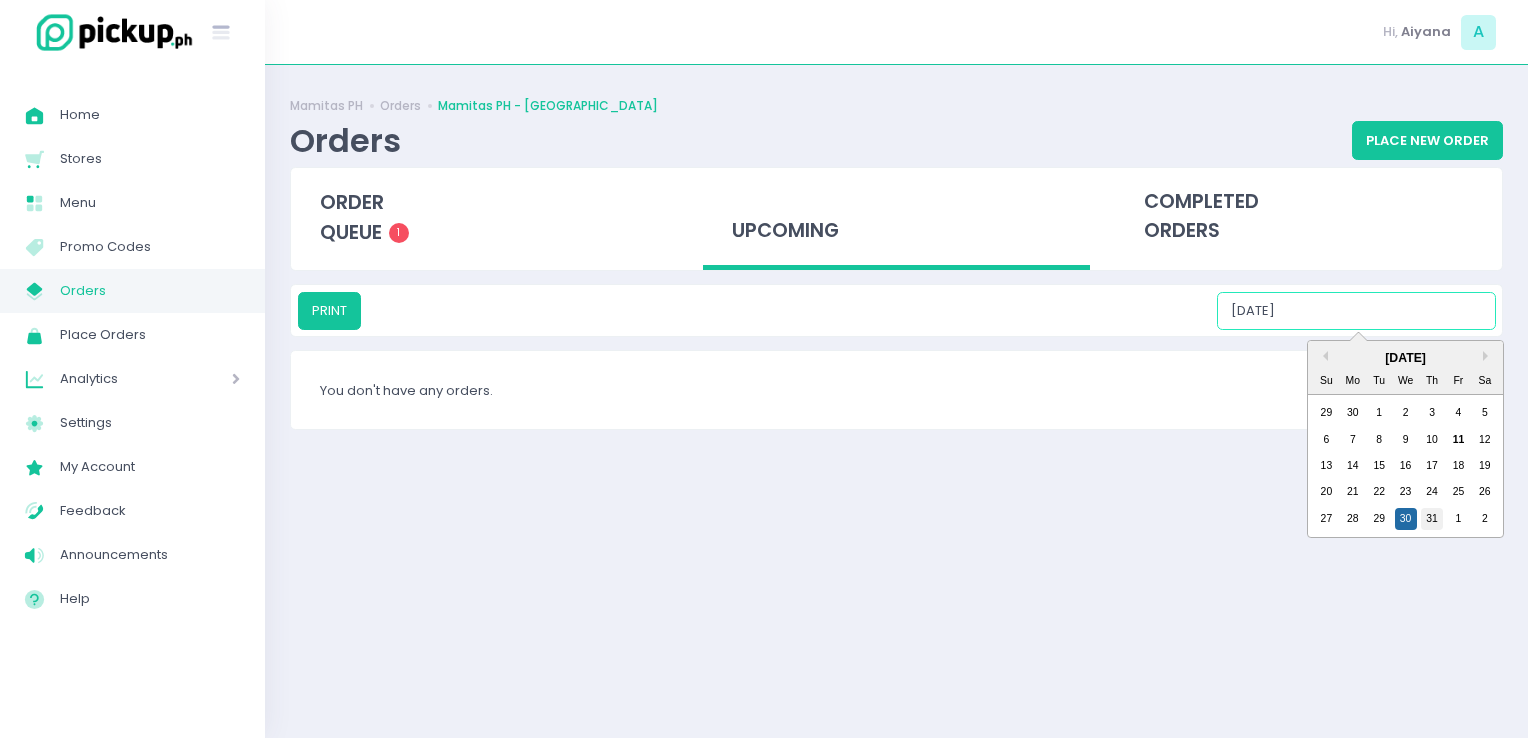 click on "31" at bounding box center [1432, 519] 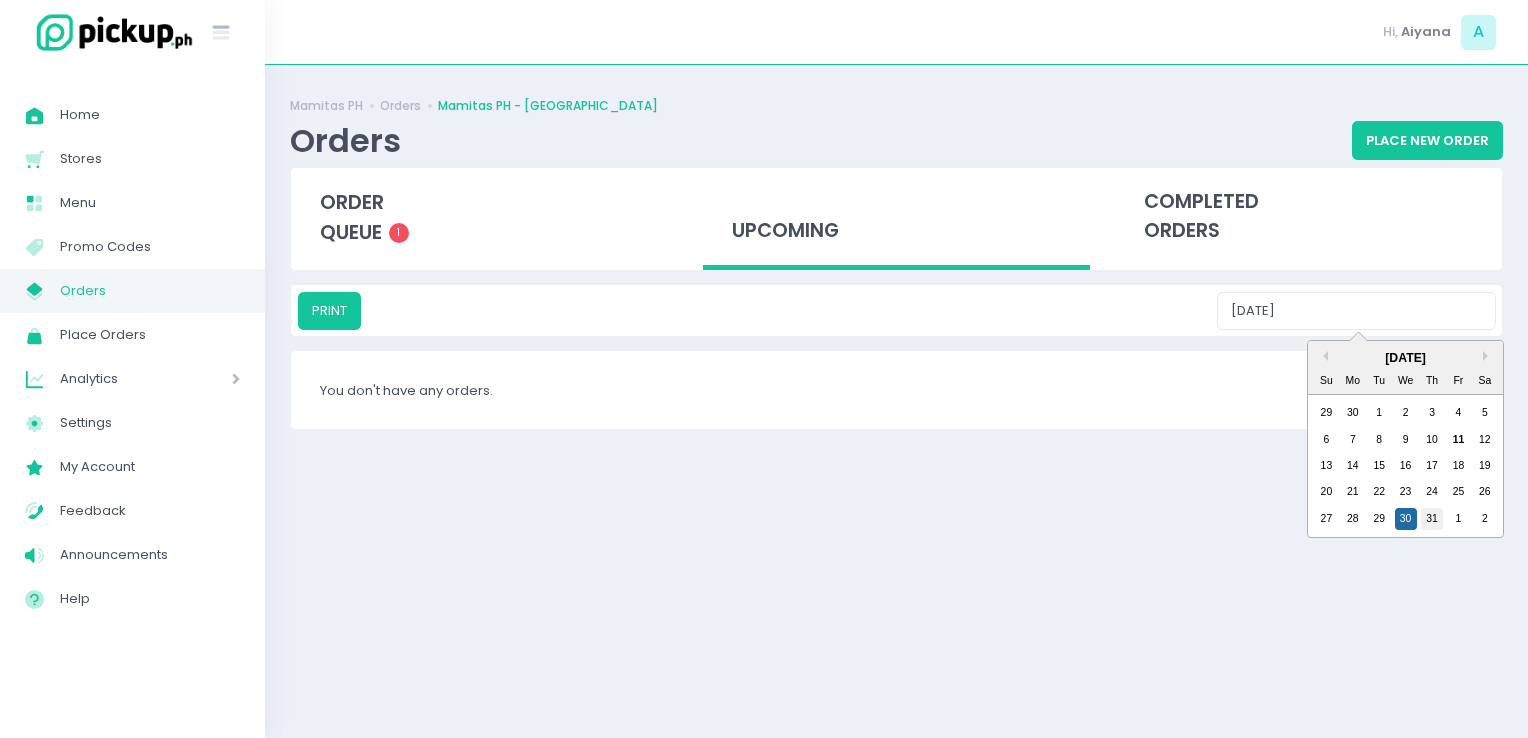 type on "[DATE]" 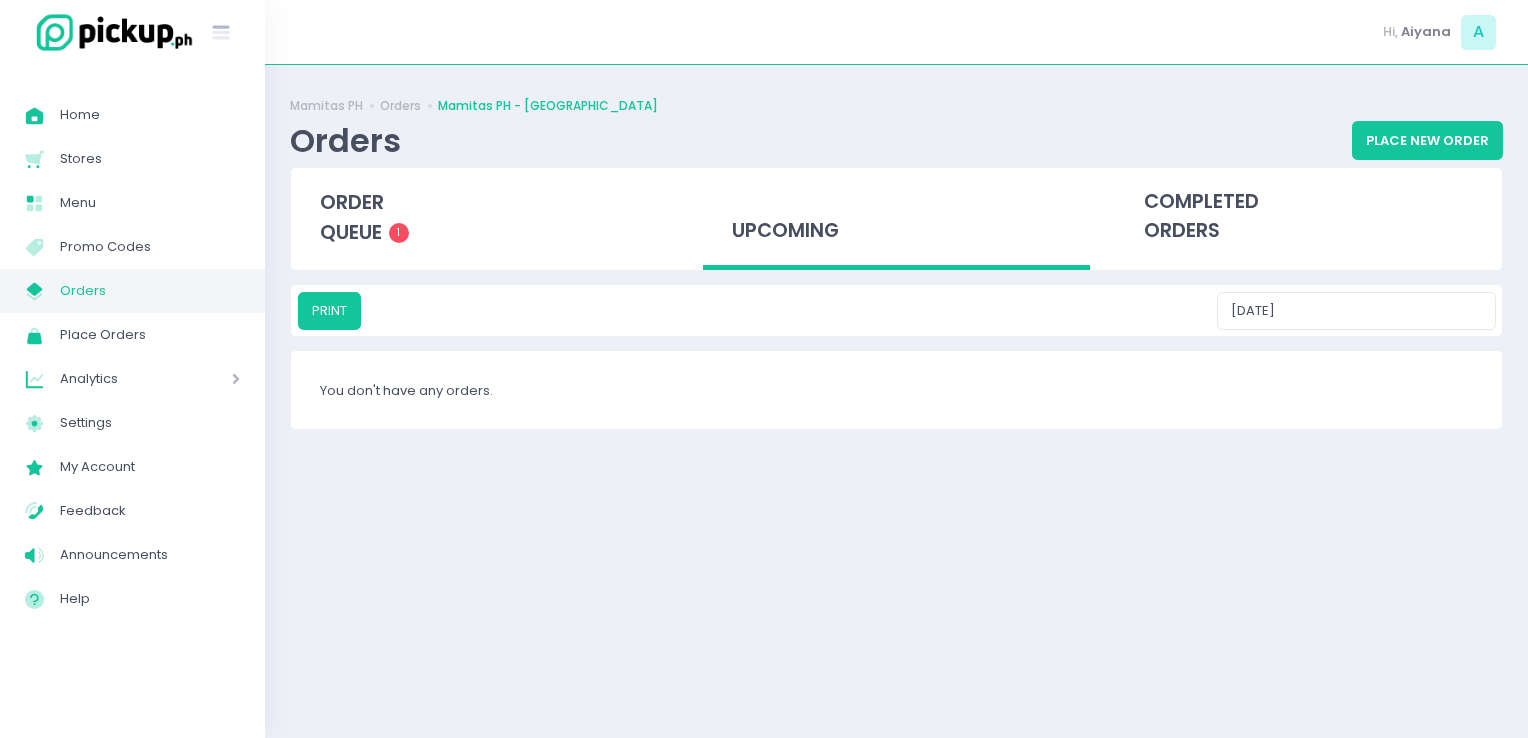 click on "Orders" at bounding box center [150, 291] 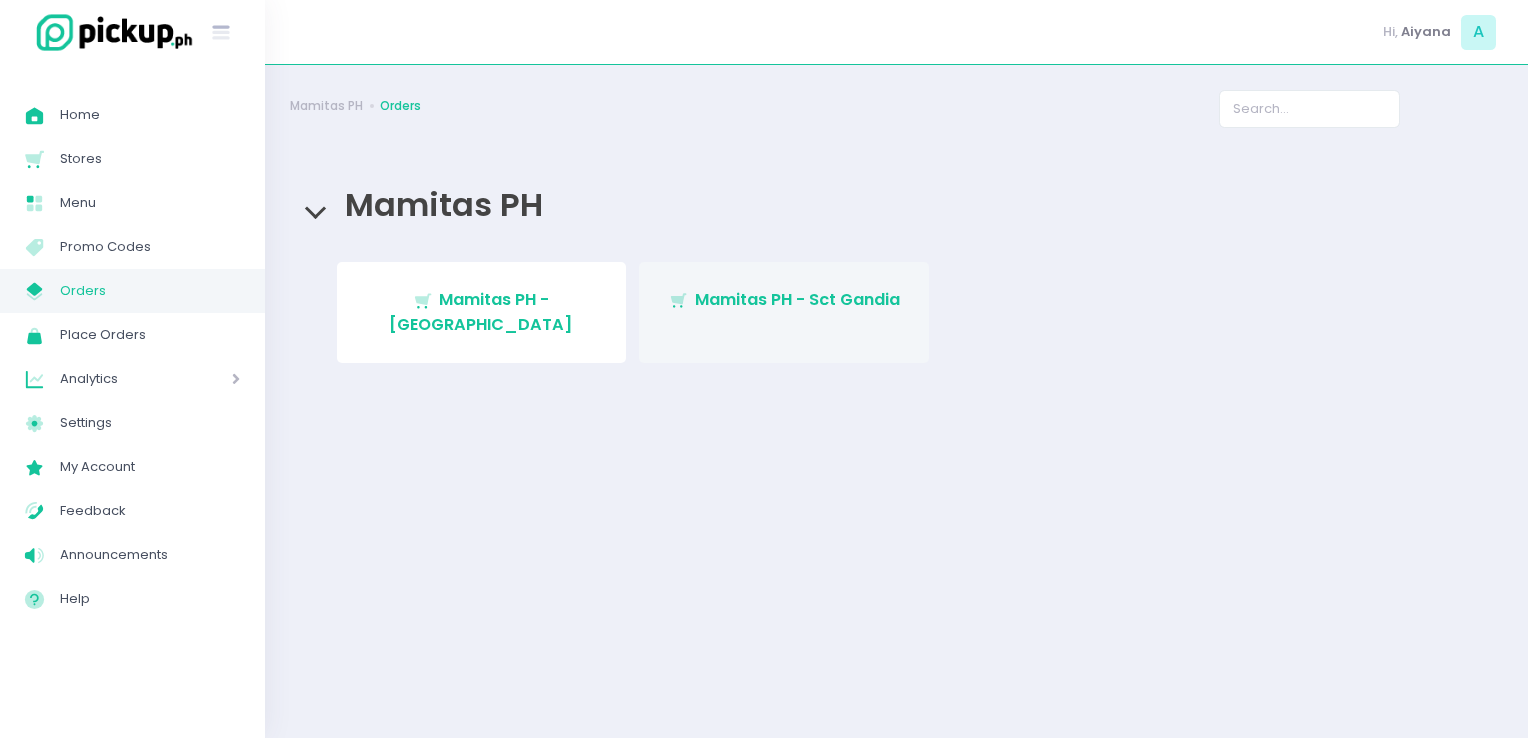click on "Stockholm-icons / Shopping / Cart1 Created with Sketch. Mamitas PH - Sct Gandia" at bounding box center [784, 312] 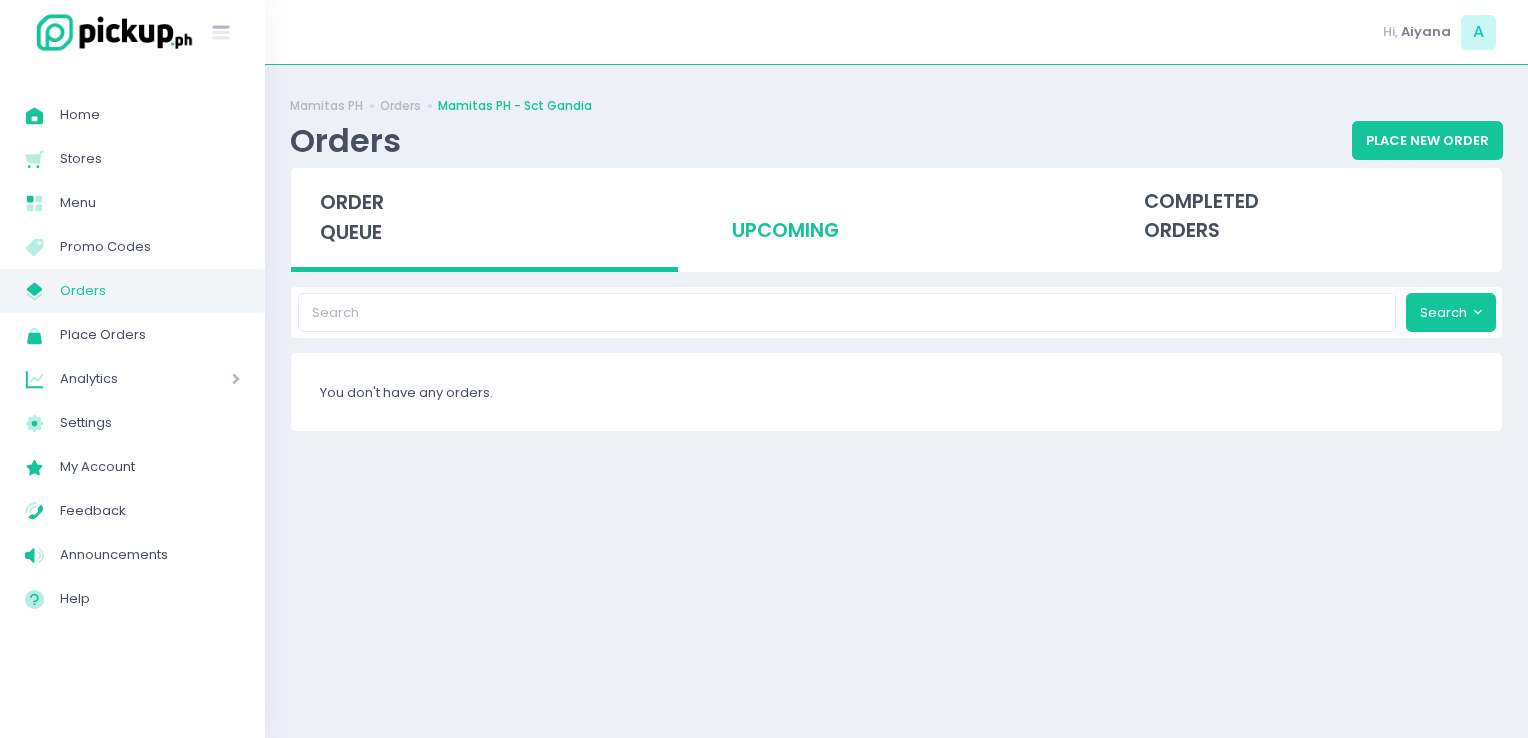 click on "upcoming" at bounding box center [896, 217] 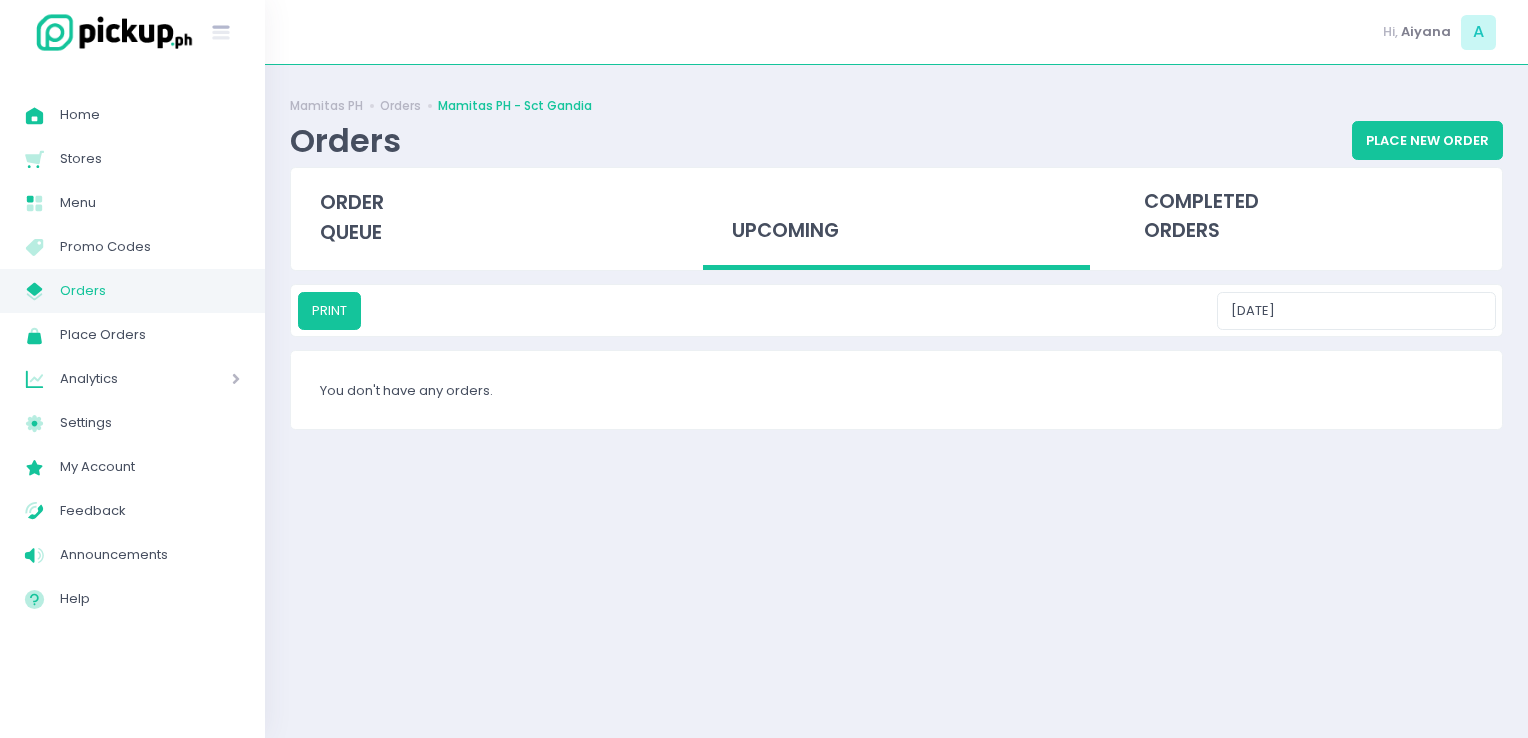 click on "PRINT [DATE]" at bounding box center [896, 310] 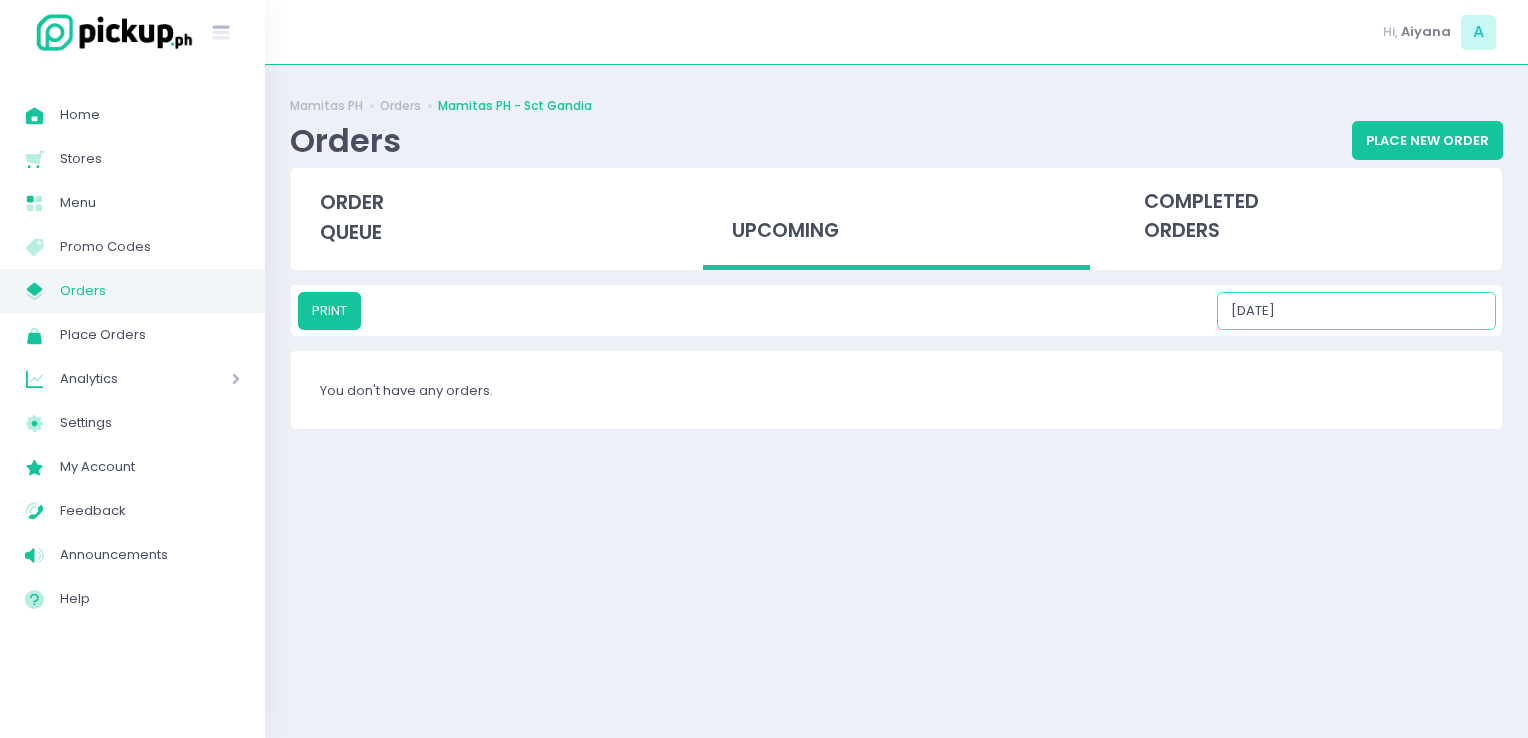 click on "[DATE]" at bounding box center (1356, 311) 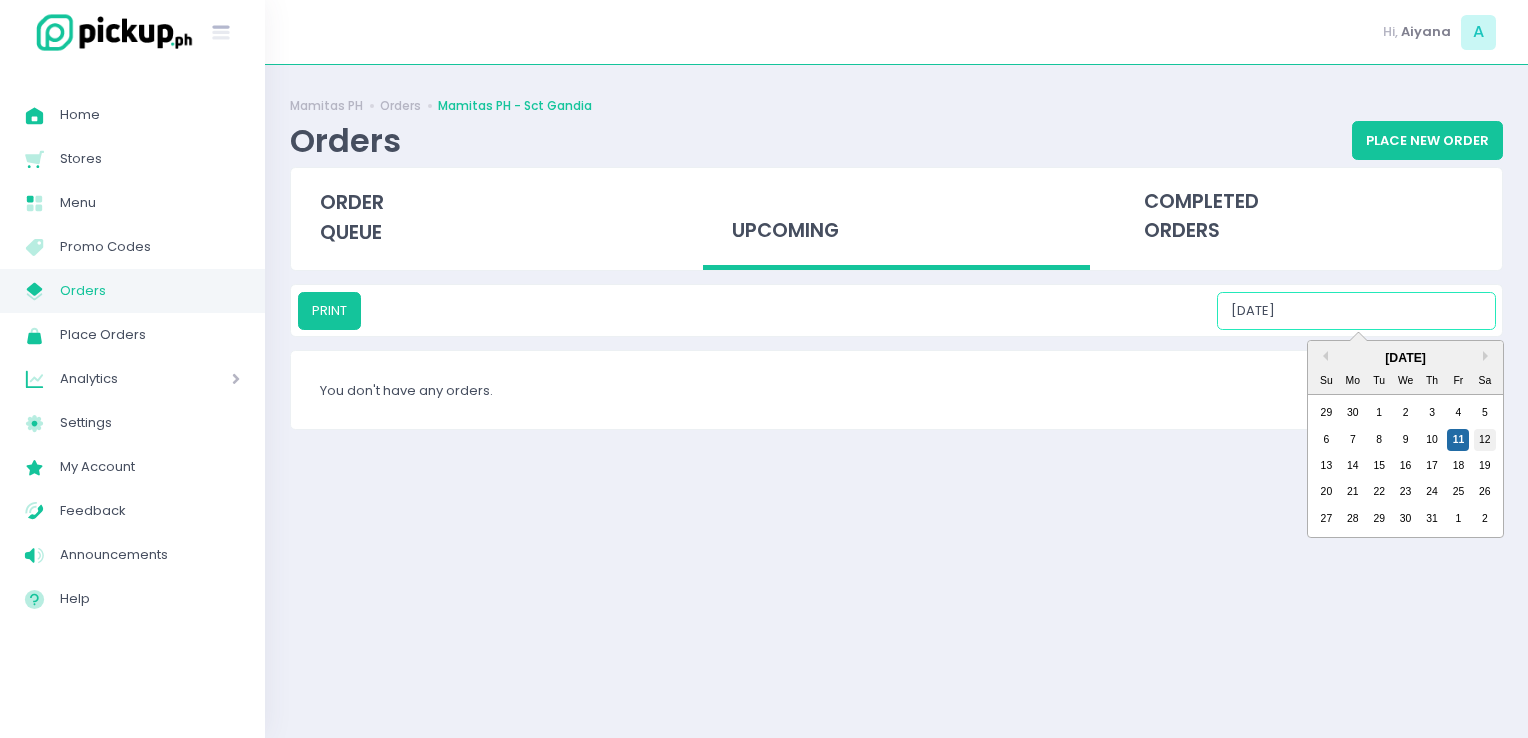 drag, startPoint x: 1494, startPoint y: 425, endPoint x: 1489, endPoint y: 441, distance: 16.763054 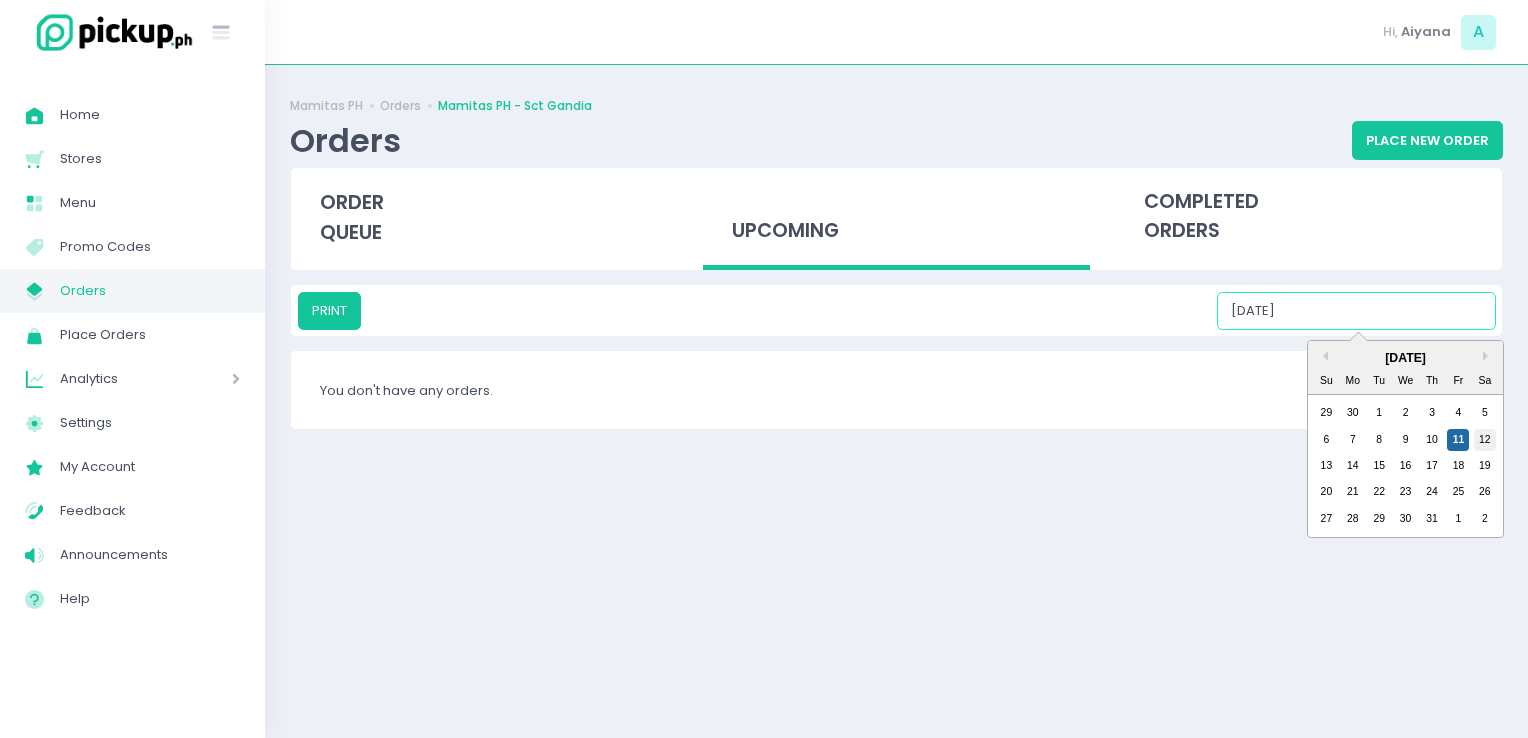 click on "12" at bounding box center (1485, 440) 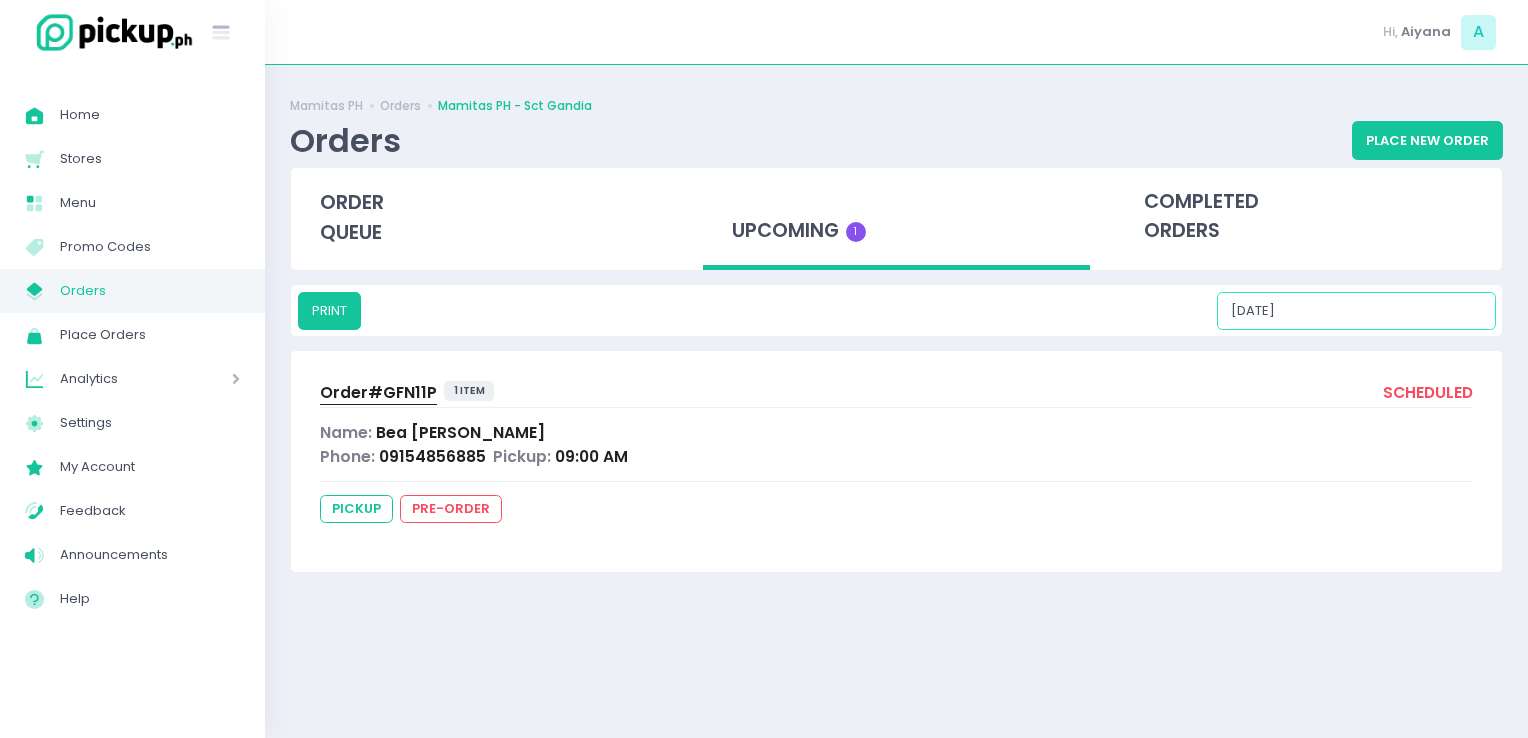 click on "[DATE]" at bounding box center [1356, 311] 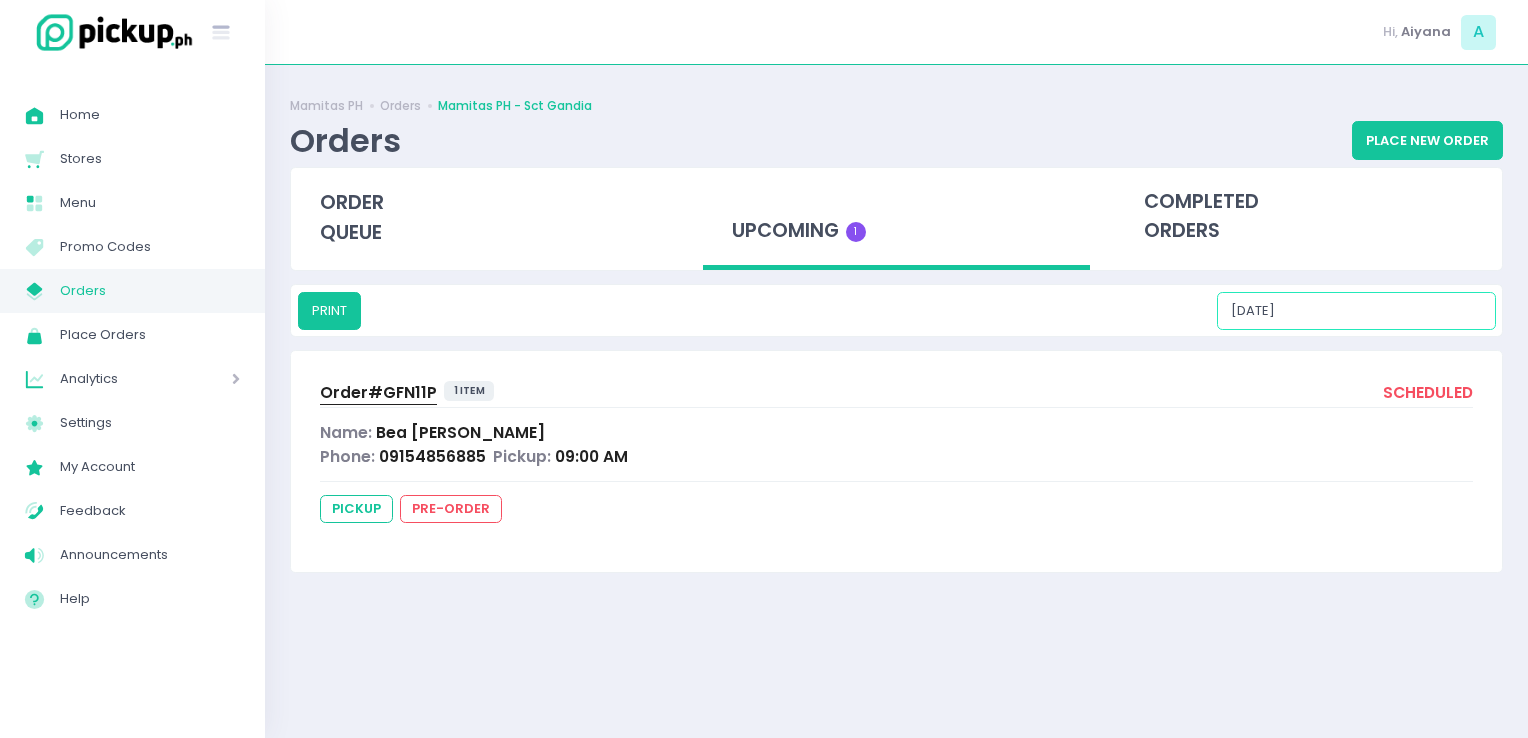 click on "[DATE]" at bounding box center (1356, 311) 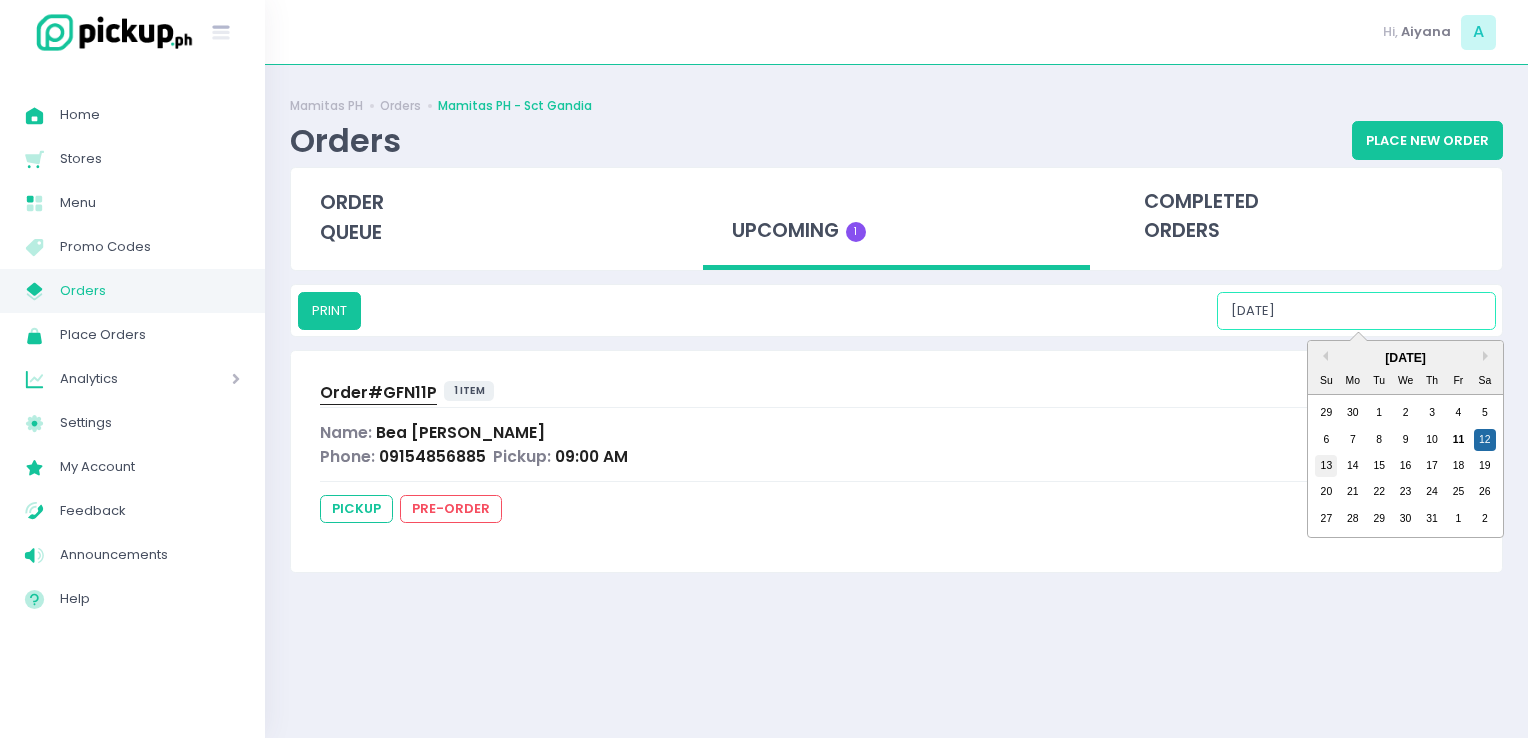 click on "13" at bounding box center (1326, 466) 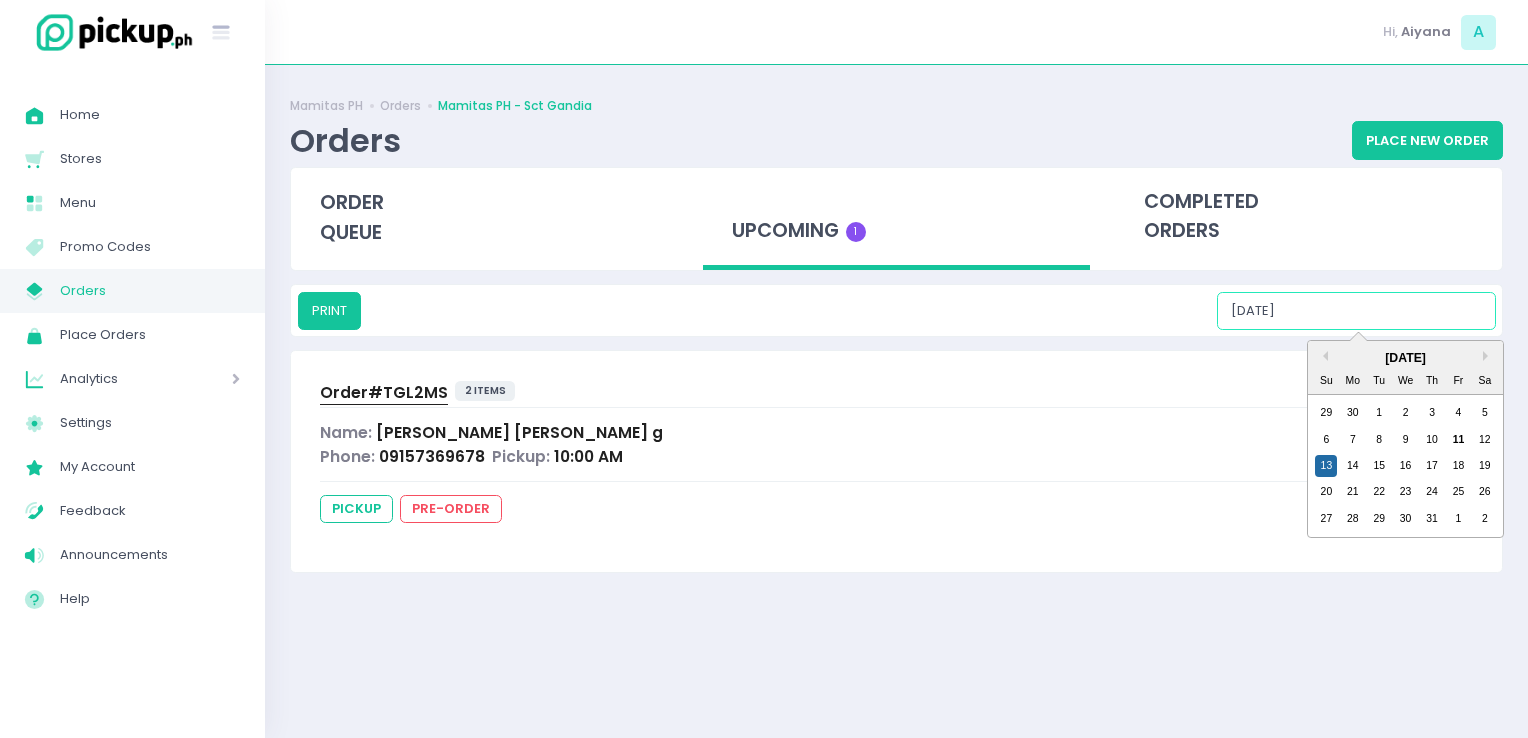click on "[DATE]" at bounding box center [1356, 311] 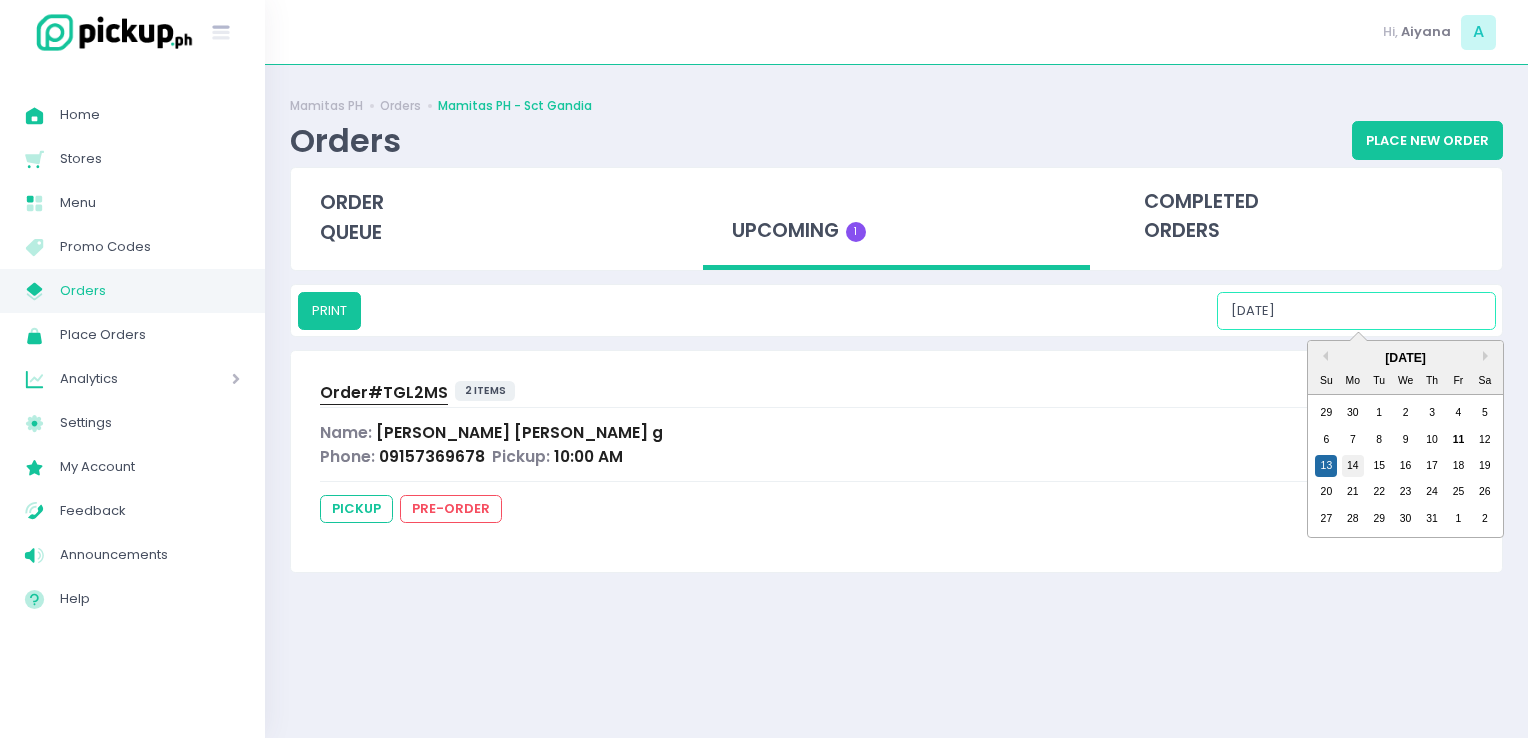 click on "14" at bounding box center (1353, 466) 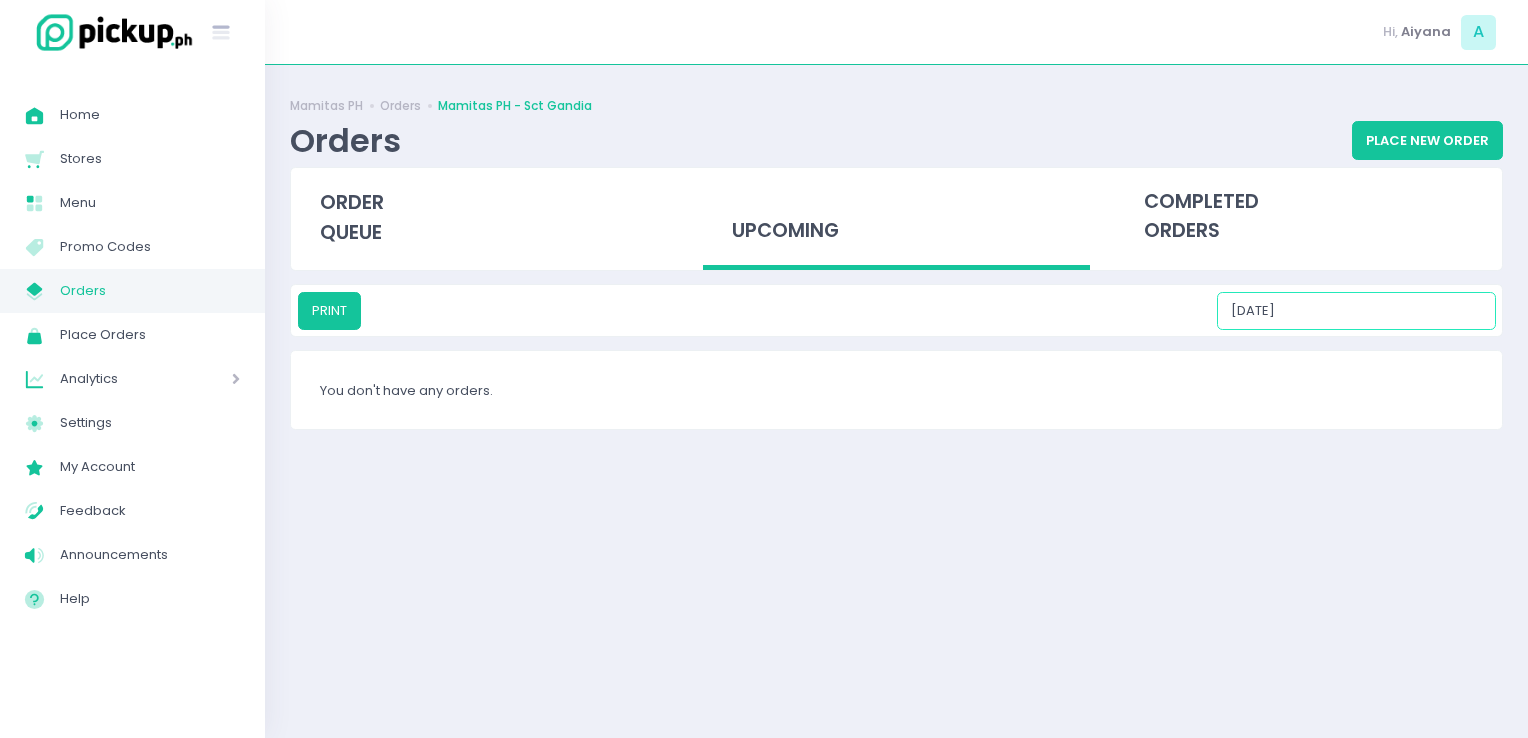 click on "[DATE]" at bounding box center [1356, 311] 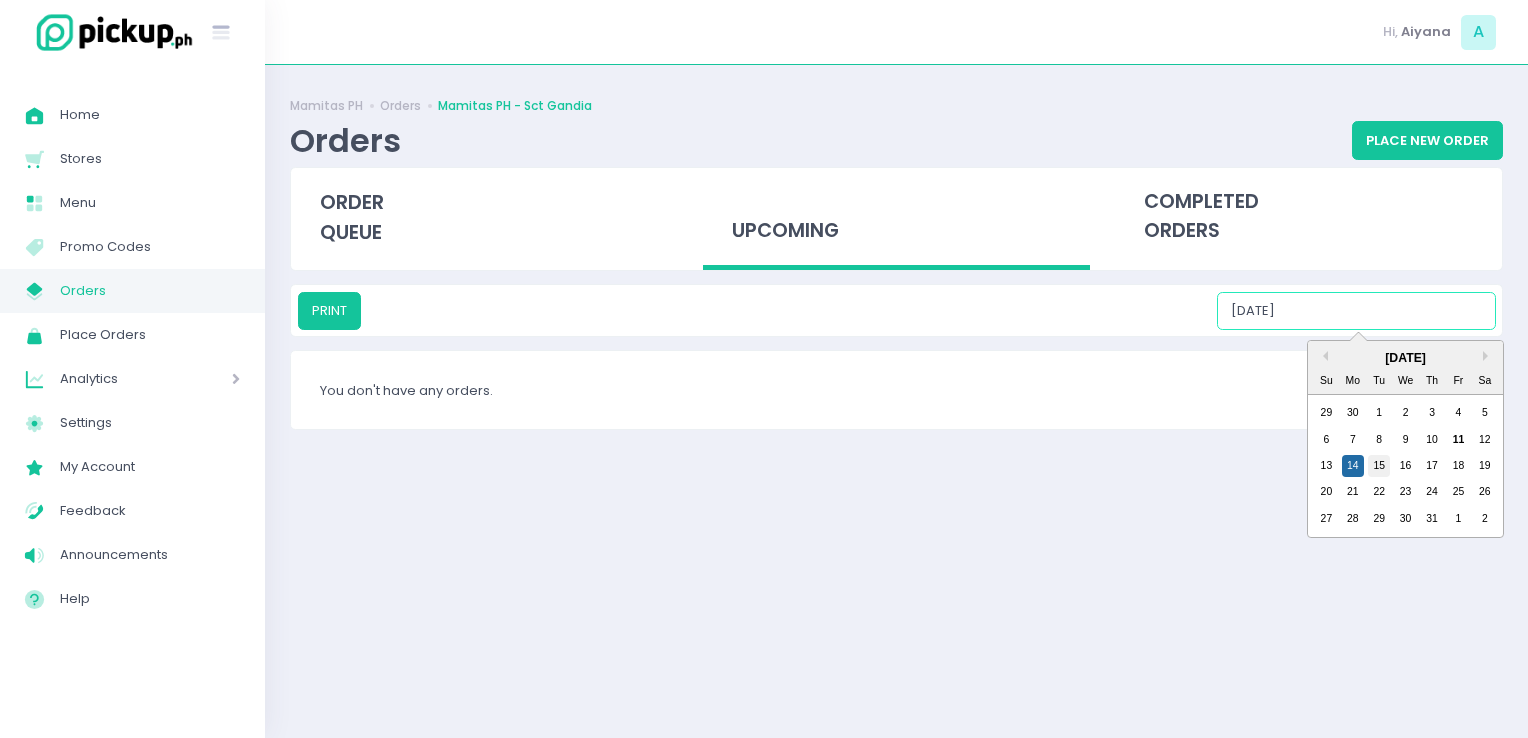 click on "15" at bounding box center (1379, 466) 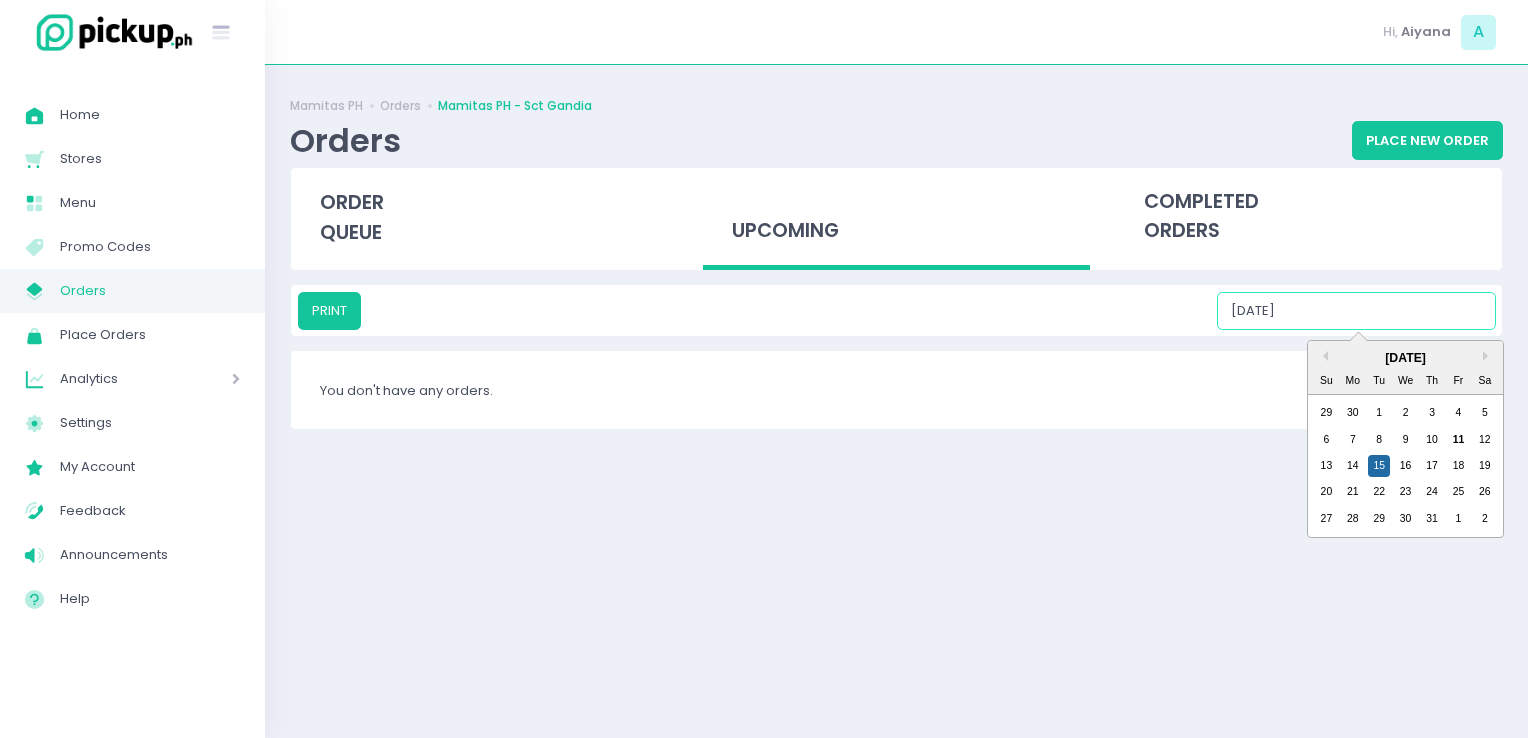 click on "[DATE]" at bounding box center [1356, 311] 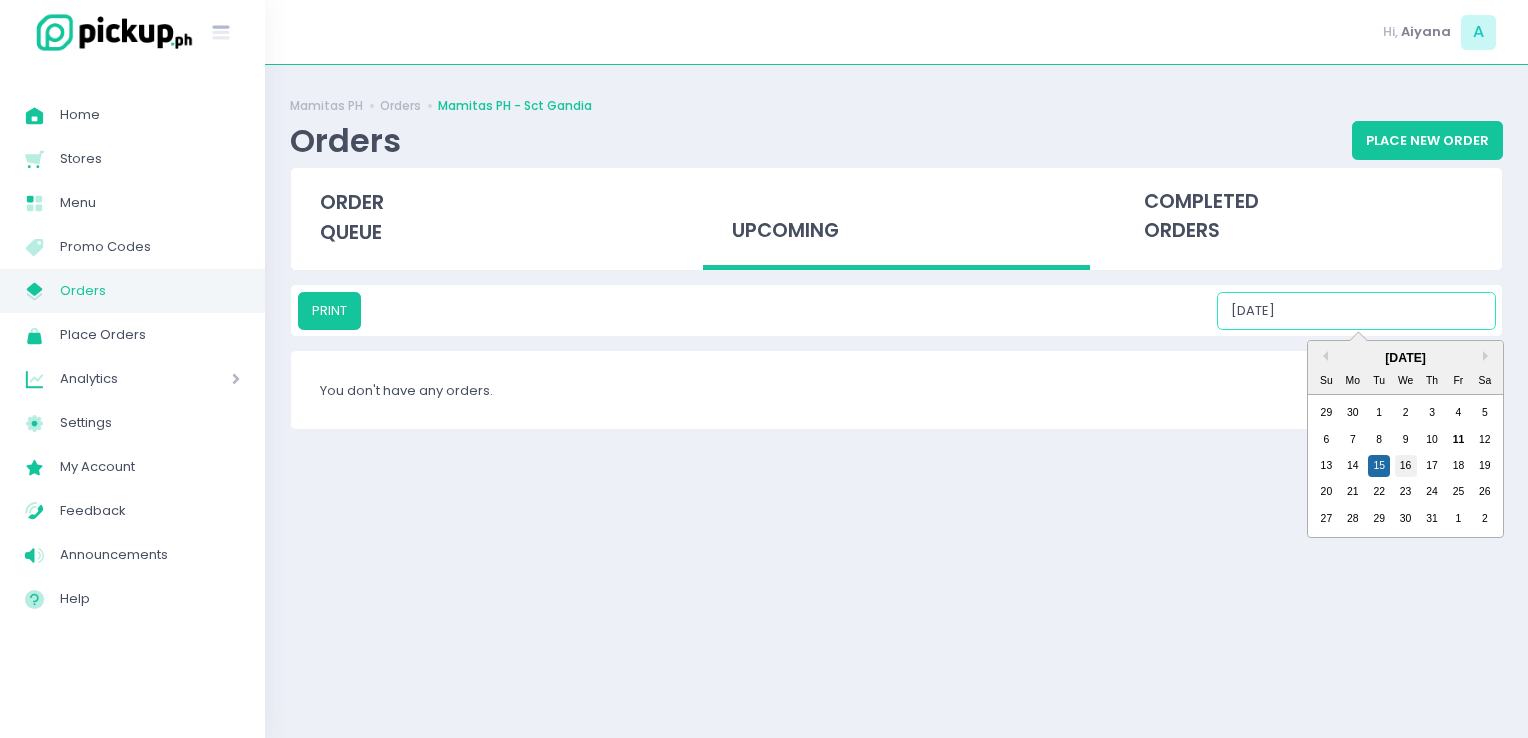 click on "16" at bounding box center [1406, 466] 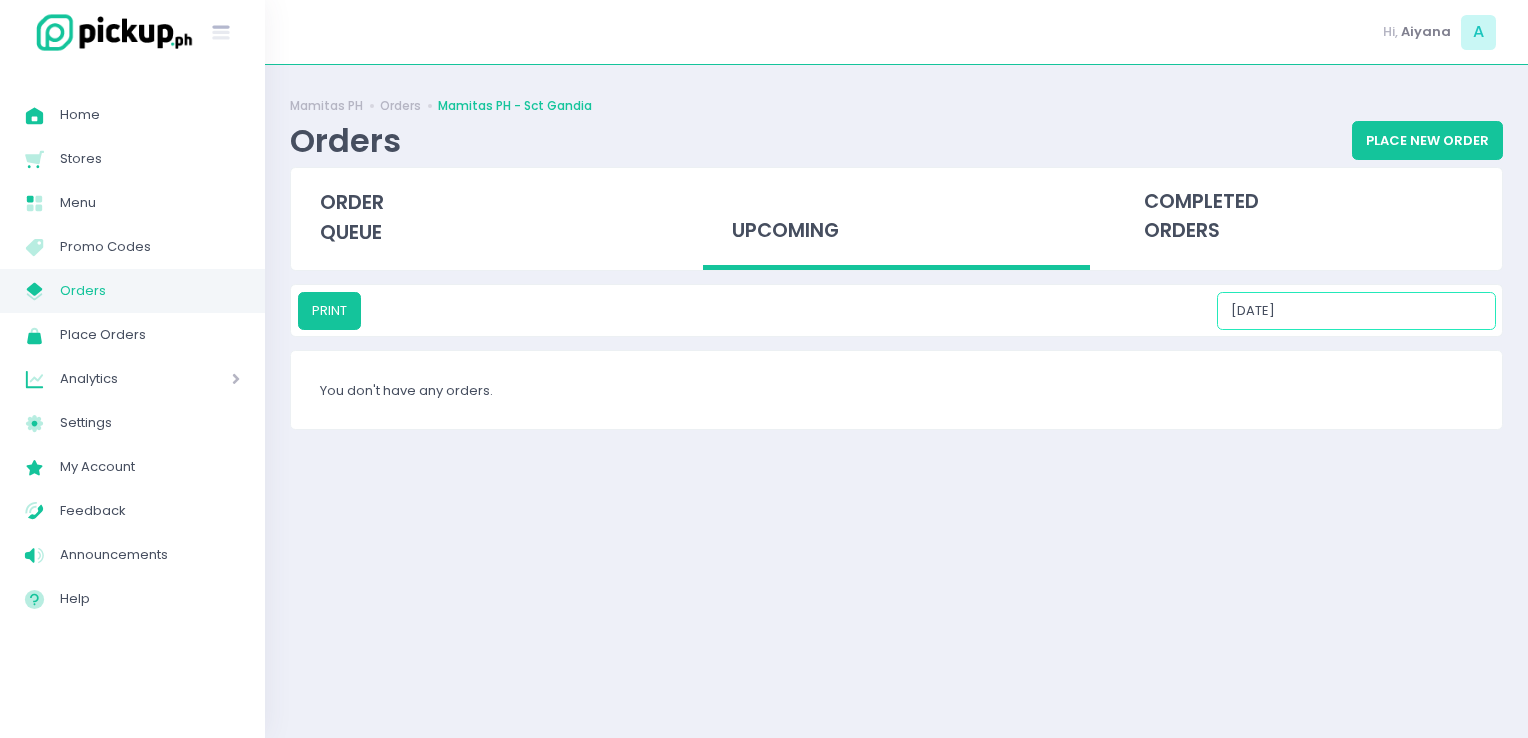 click on "[DATE]" at bounding box center (1356, 311) 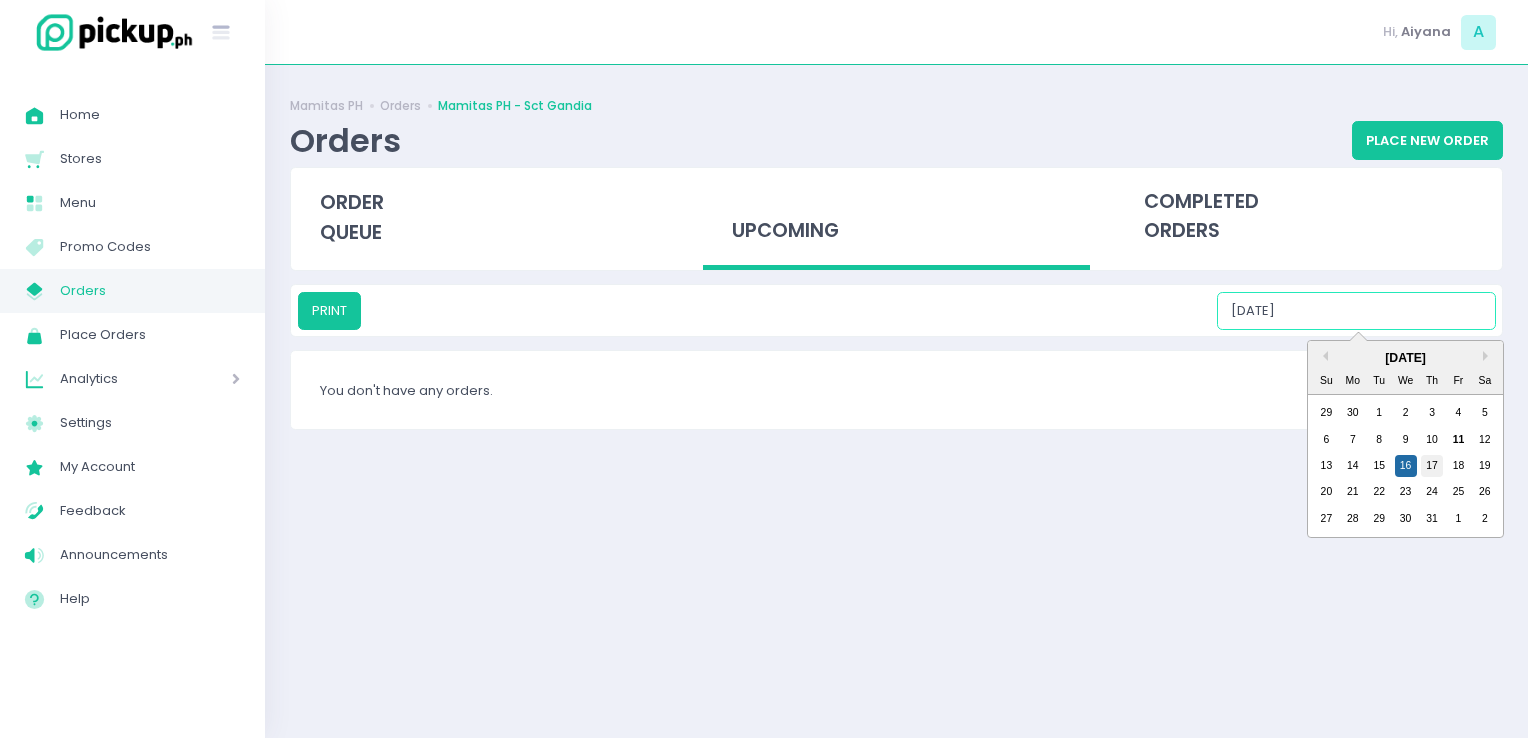 click on "17" at bounding box center [1432, 466] 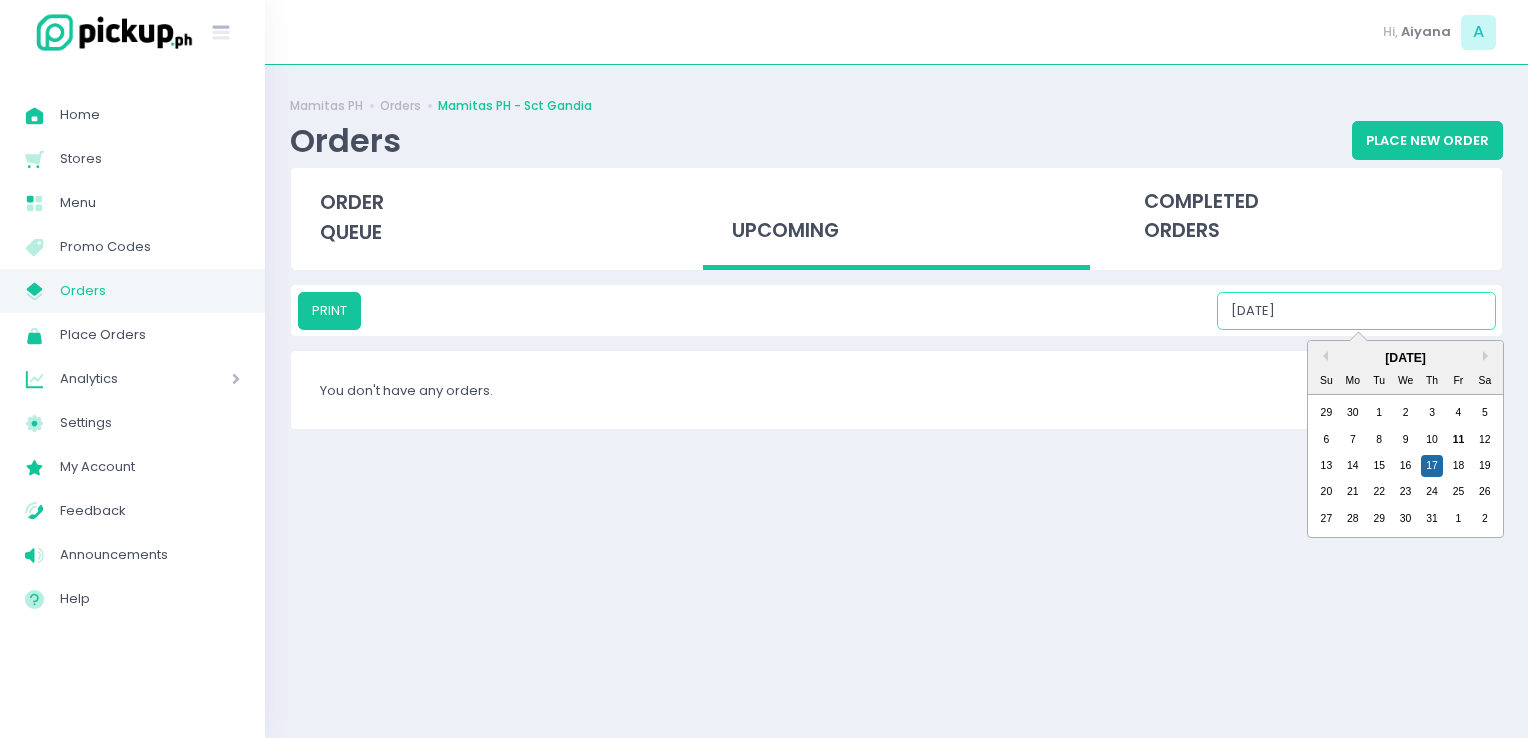 click on "[DATE]" at bounding box center (1356, 311) 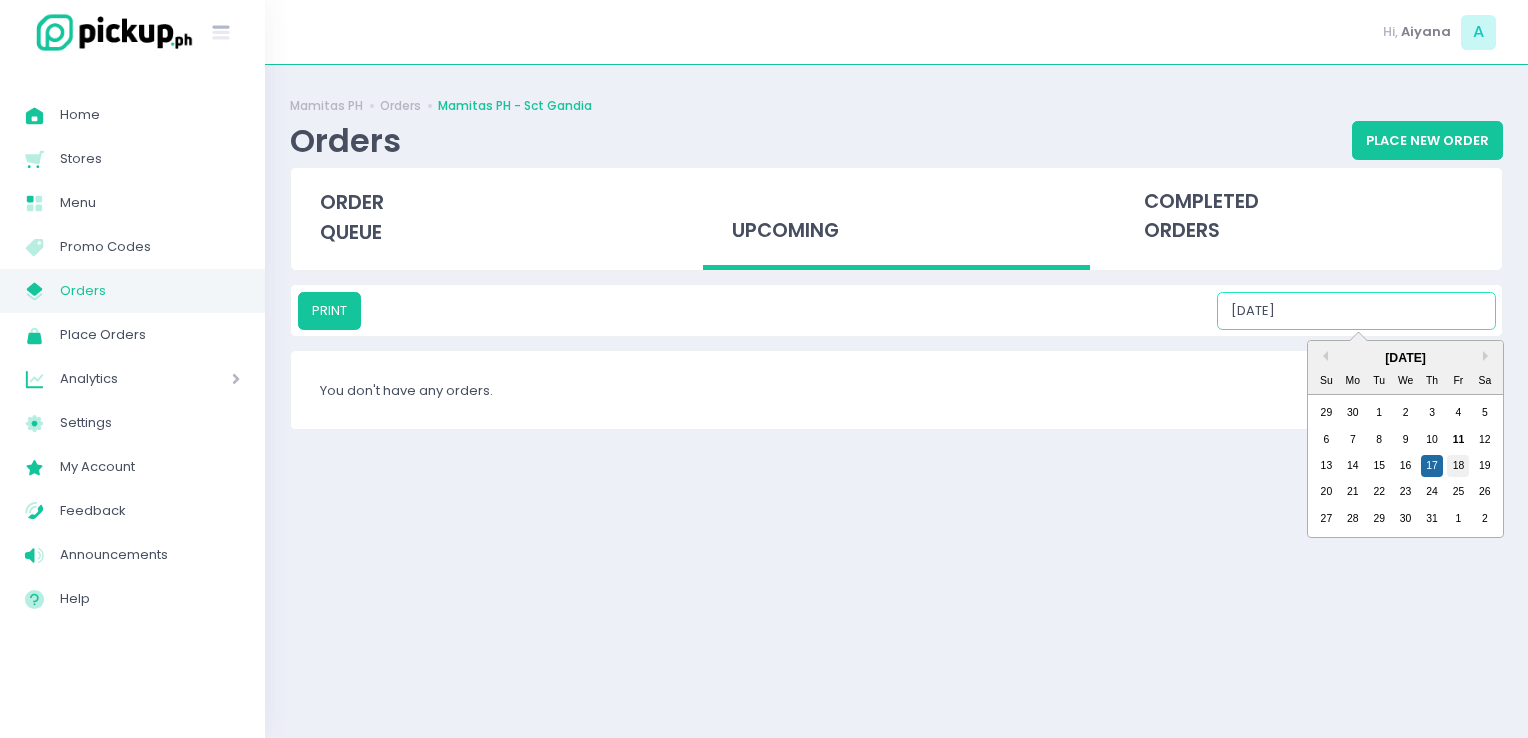 click on "18" at bounding box center (1458, 466) 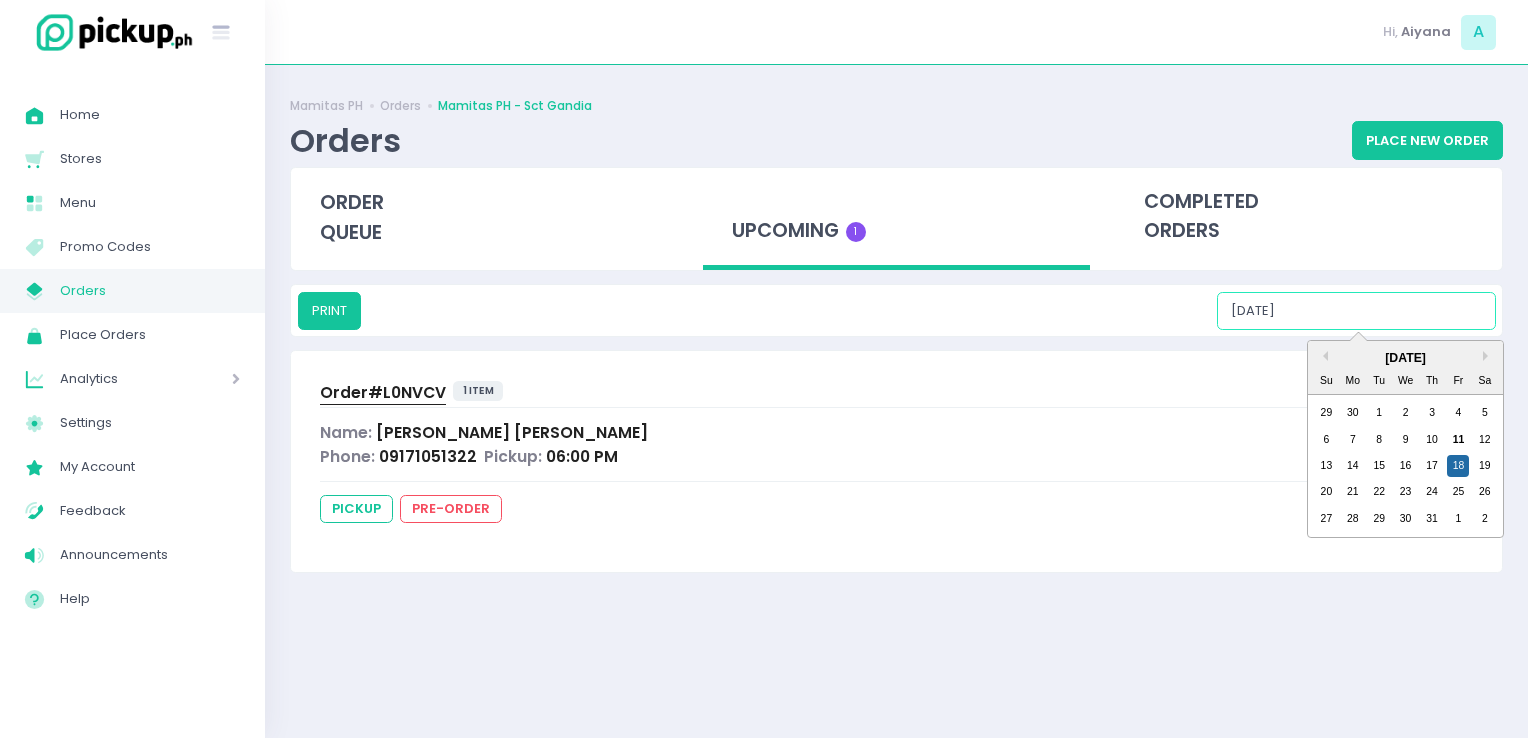 click on "[DATE]" at bounding box center [1356, 311] 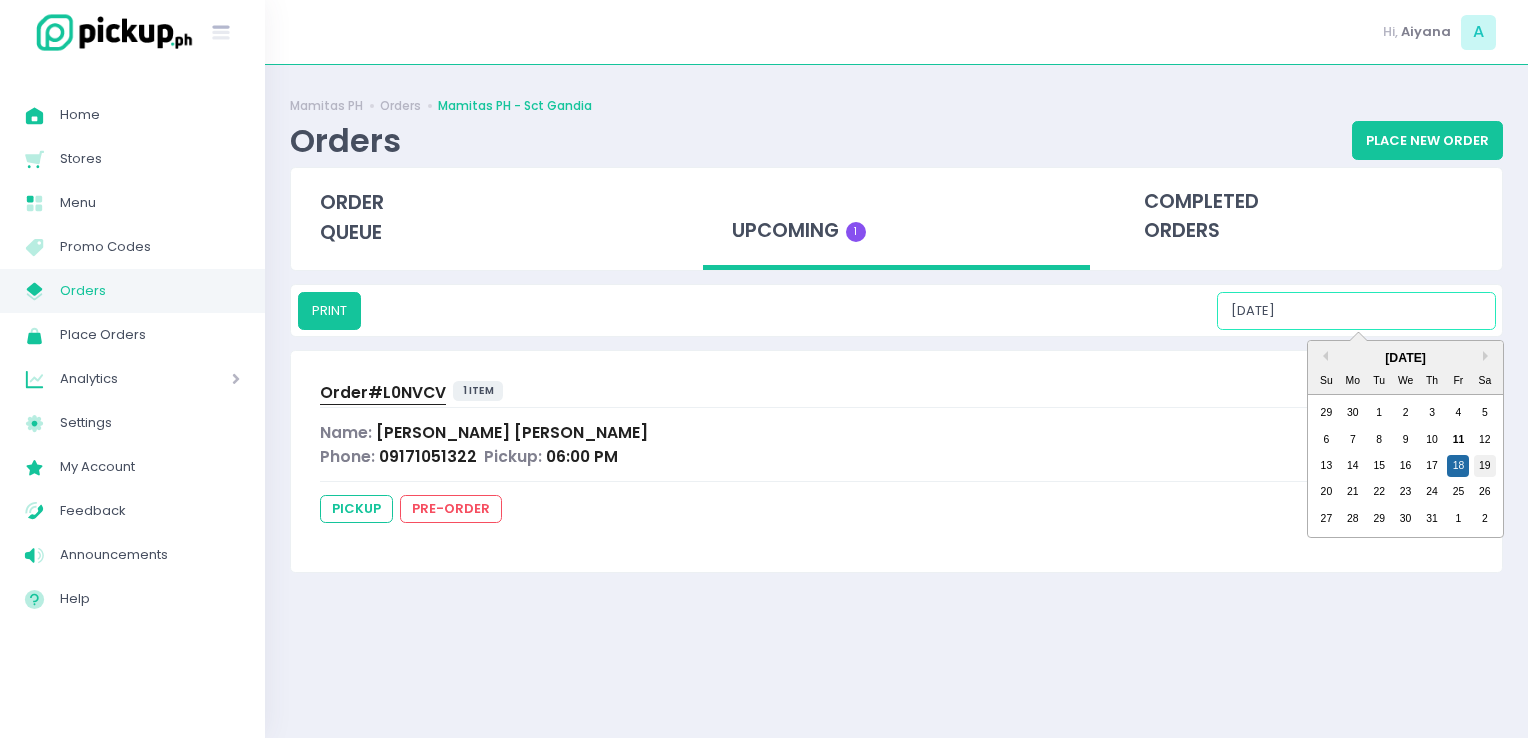 click on "19" at bounding box center [1485, 466] 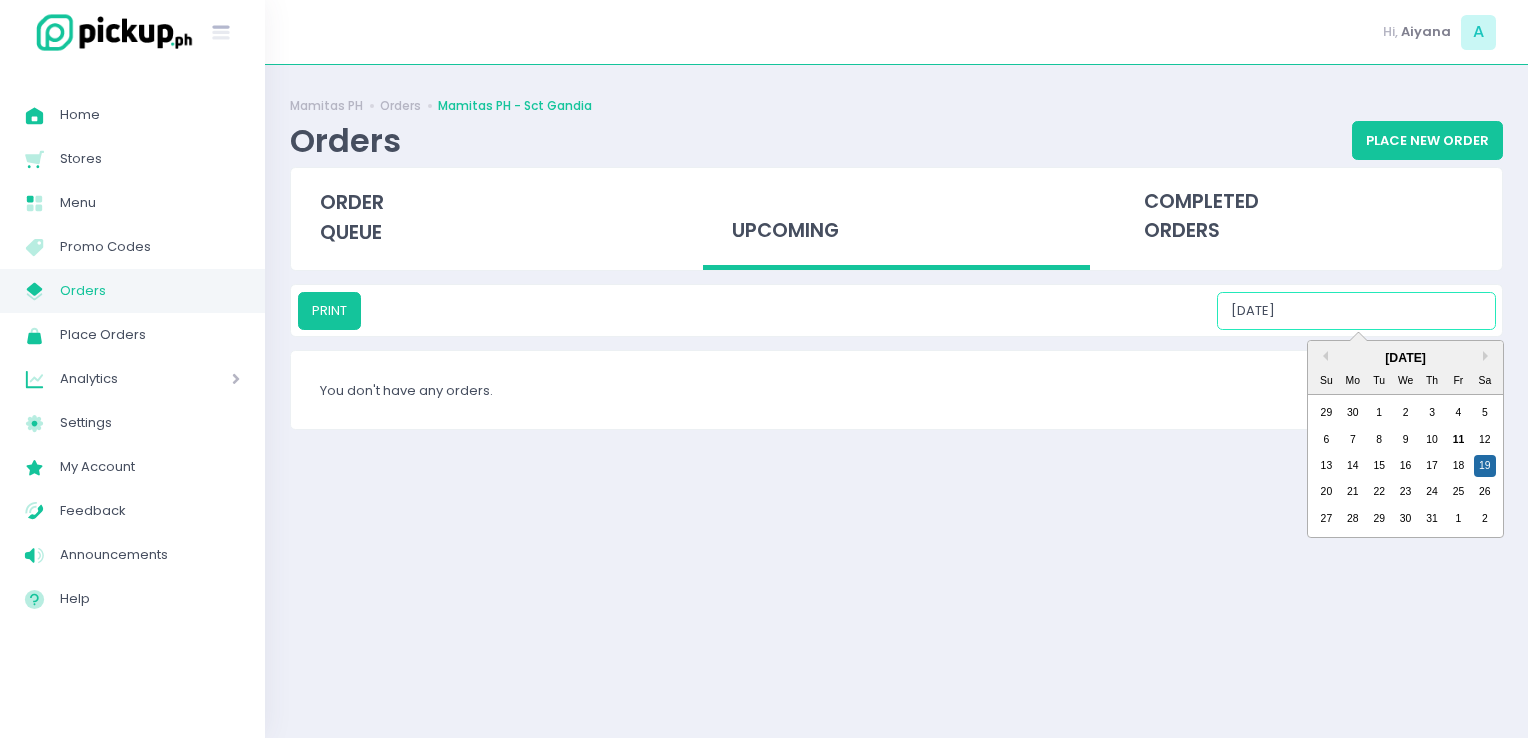click on "[DATE]" at bounding box center [1356, 311] 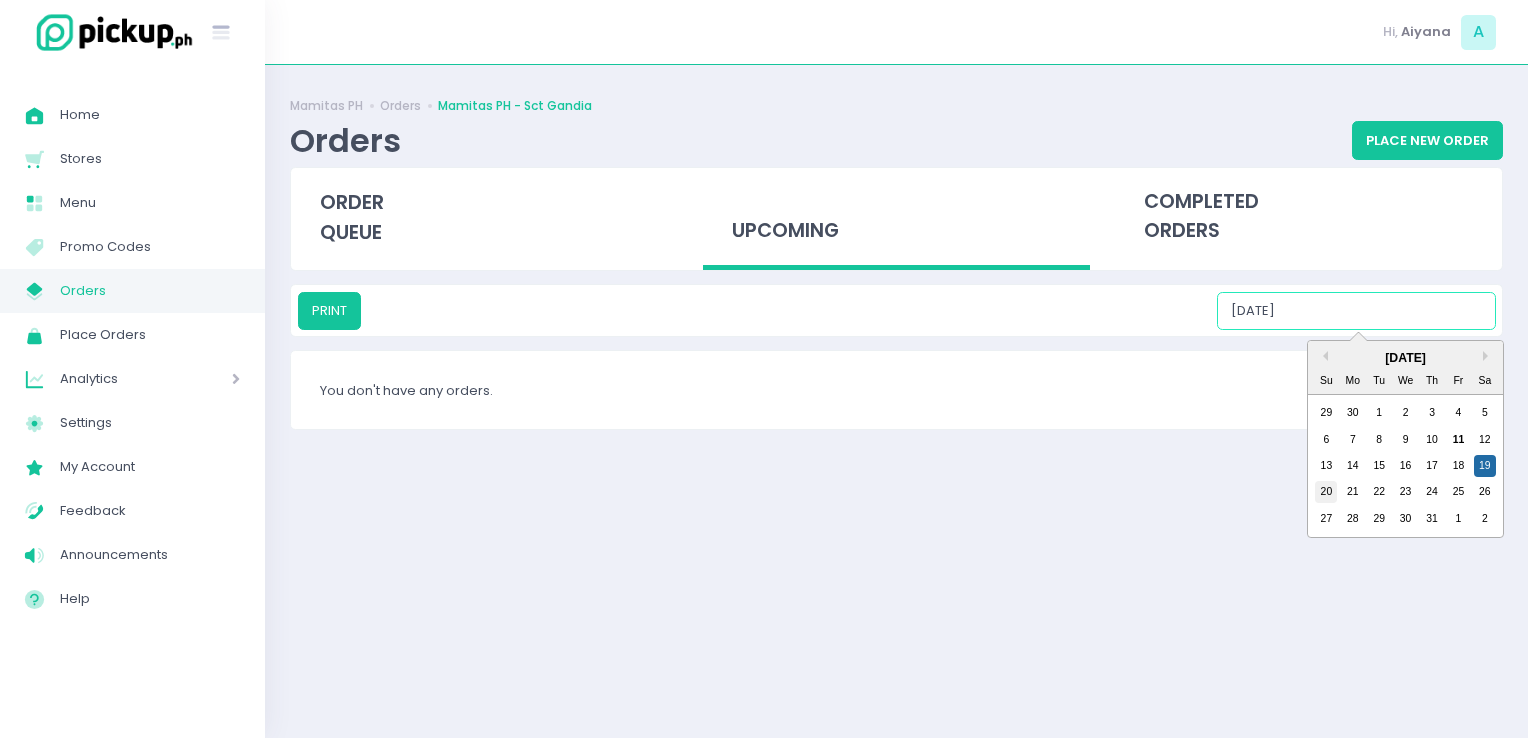 click on "20" at bounding box center [1326, 492] 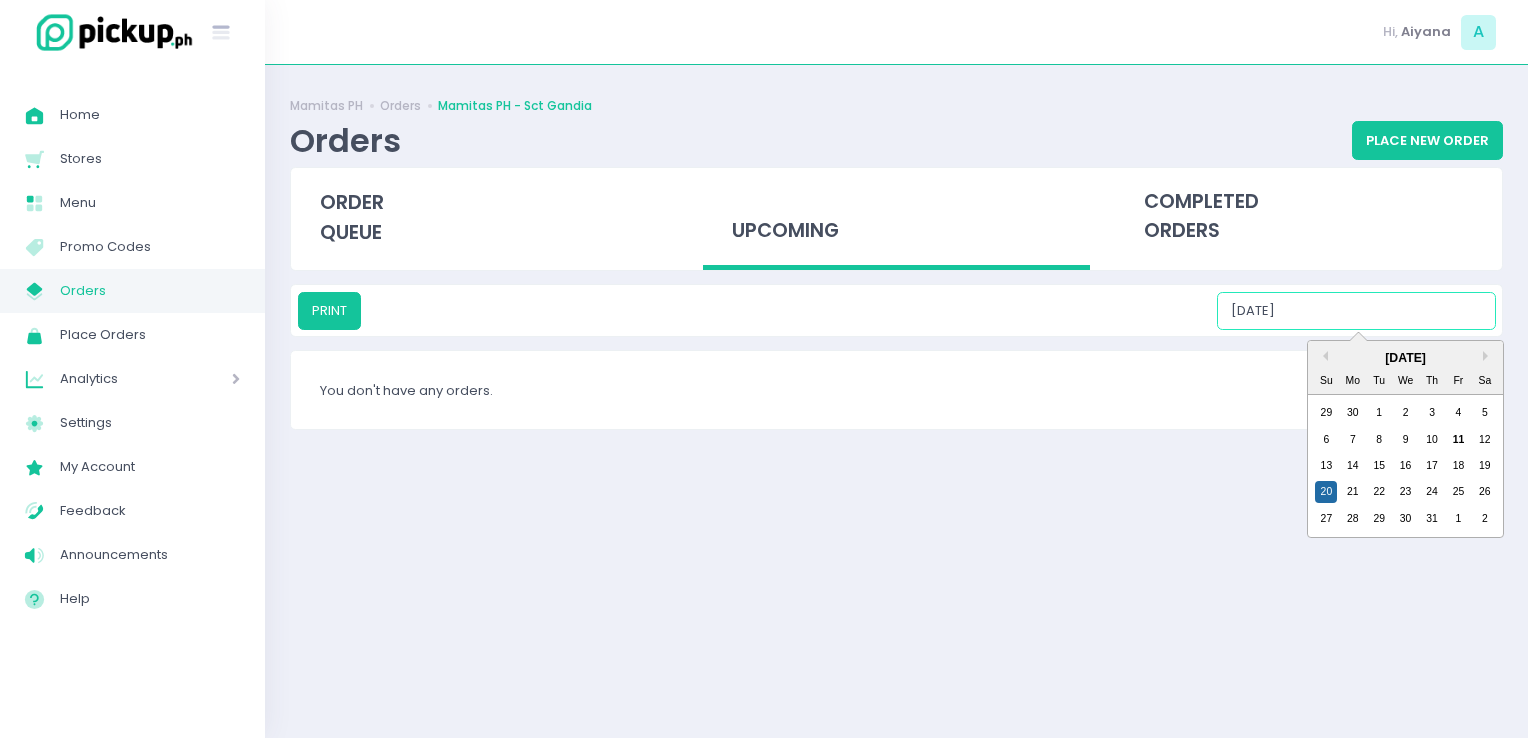 click on "[DATE]" at bounding box center (1356, 311) 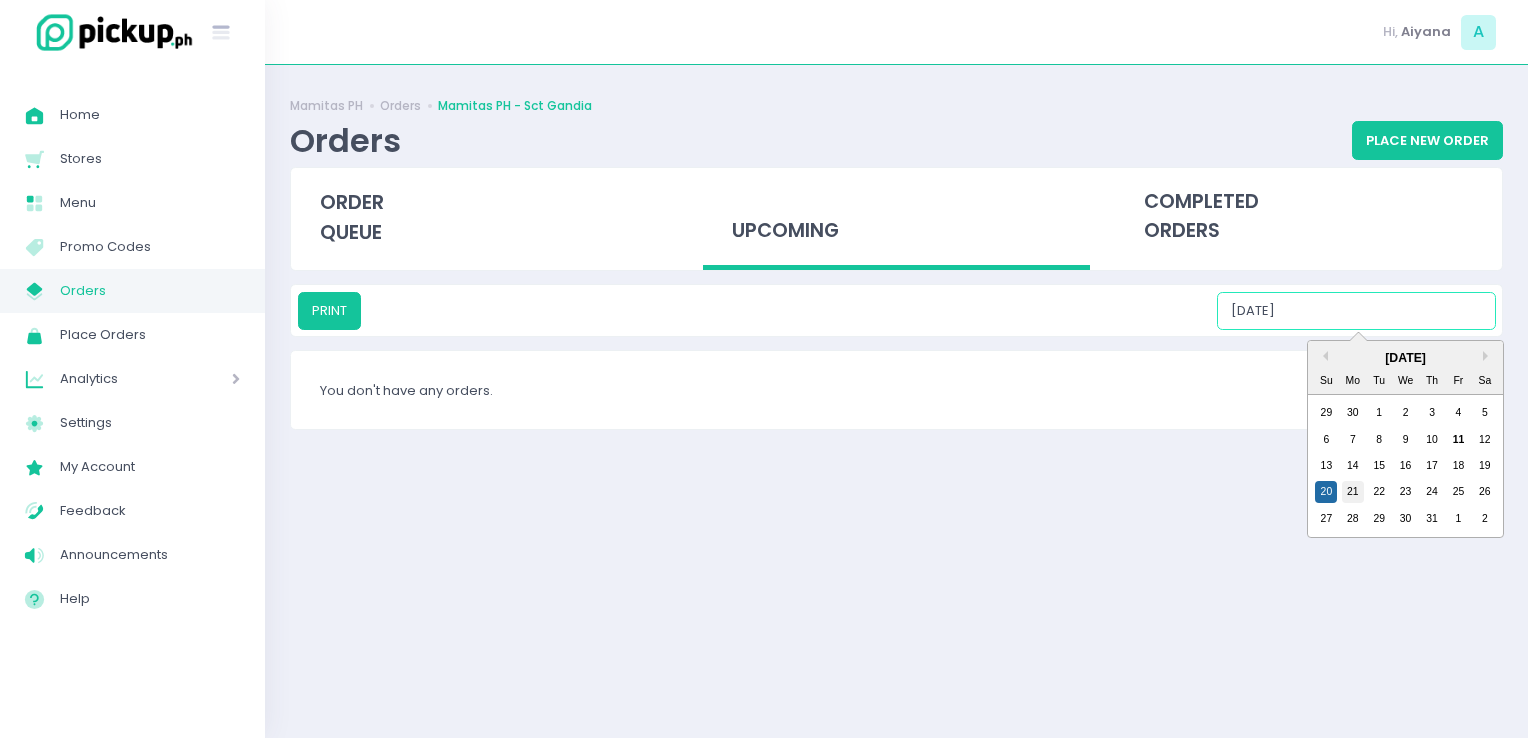 click on "21" at bounding box center [1353, 492] 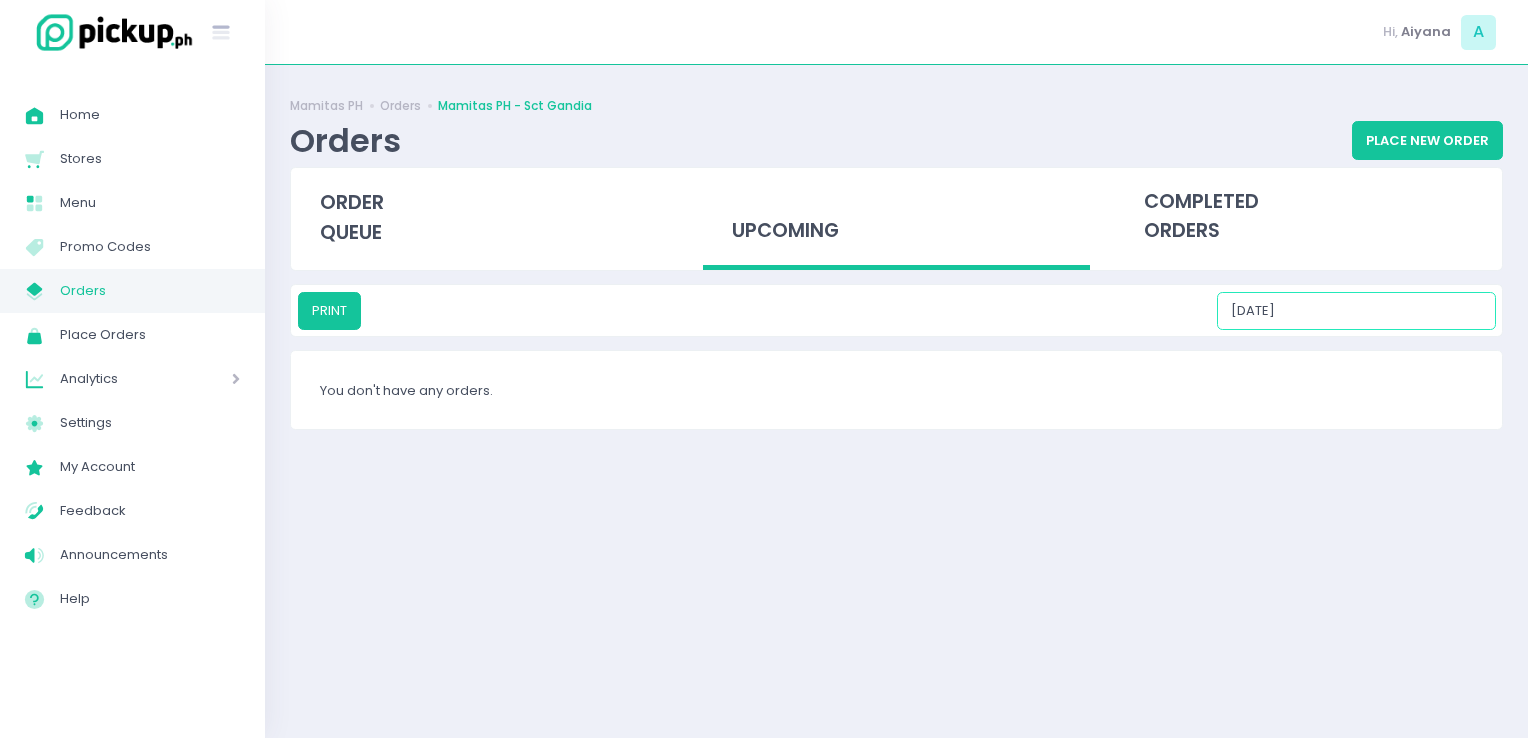click on "[DATE]" at bounding box center [1356, 311] 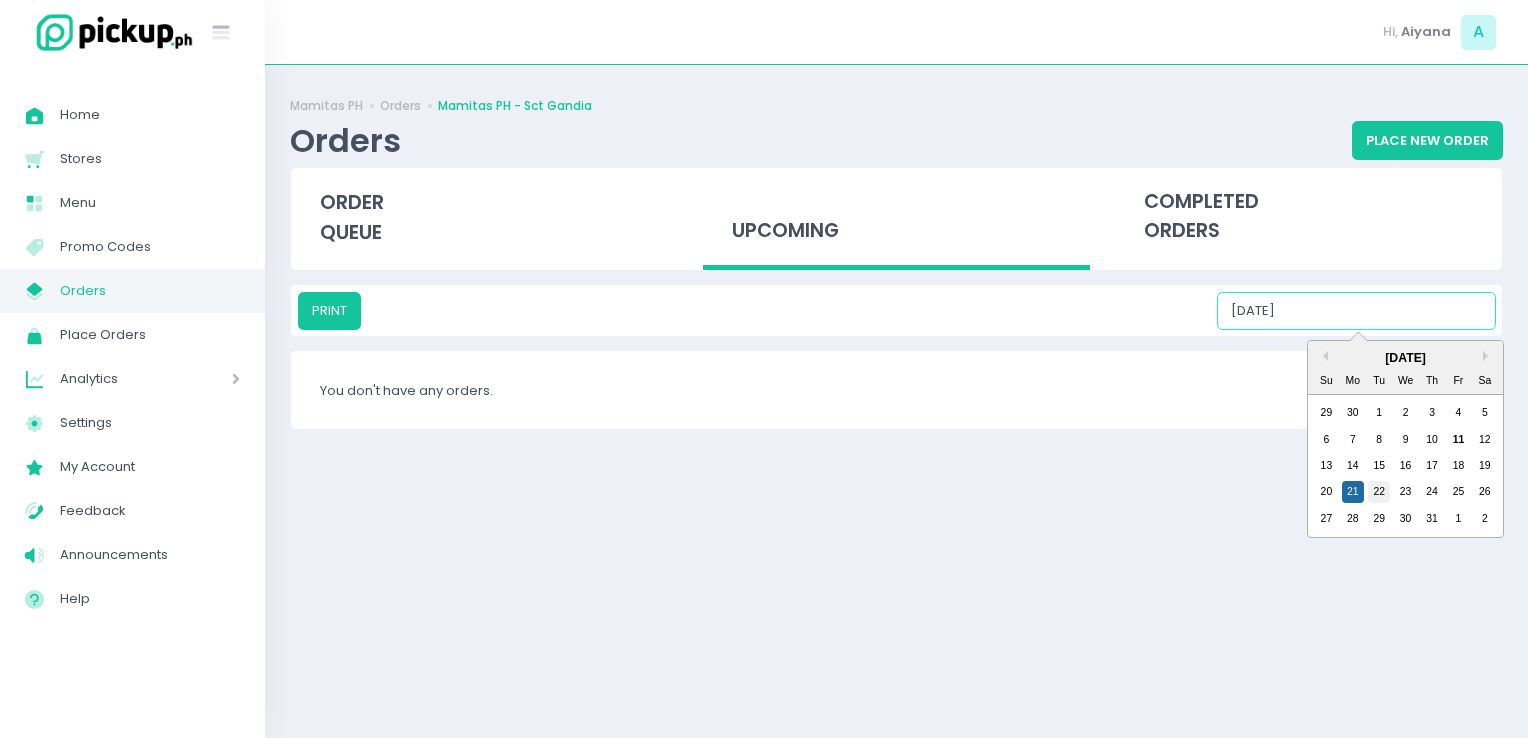 click on "22" at bounding box center (1379, 492) 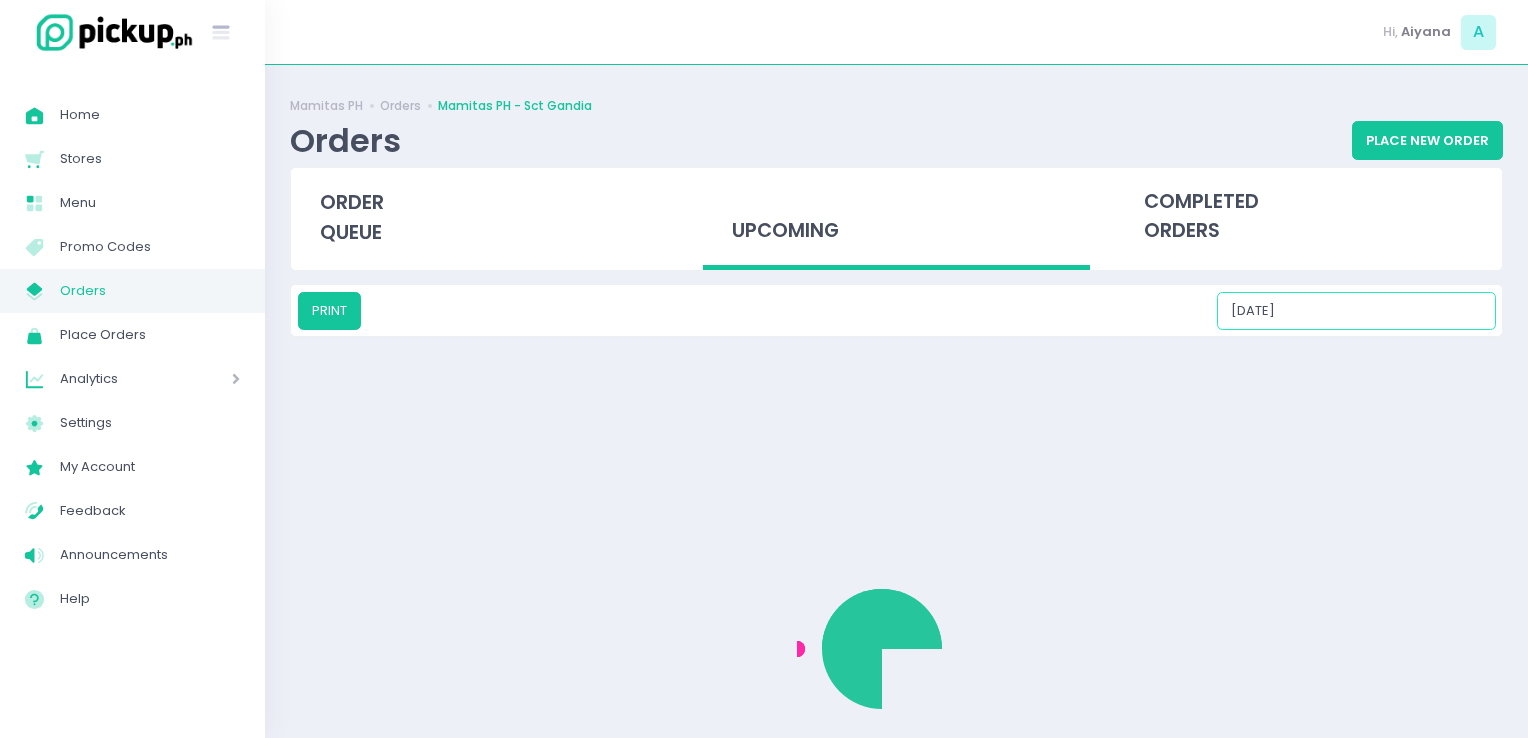 click on "[DATE]" at bounding box center (1356, 311) 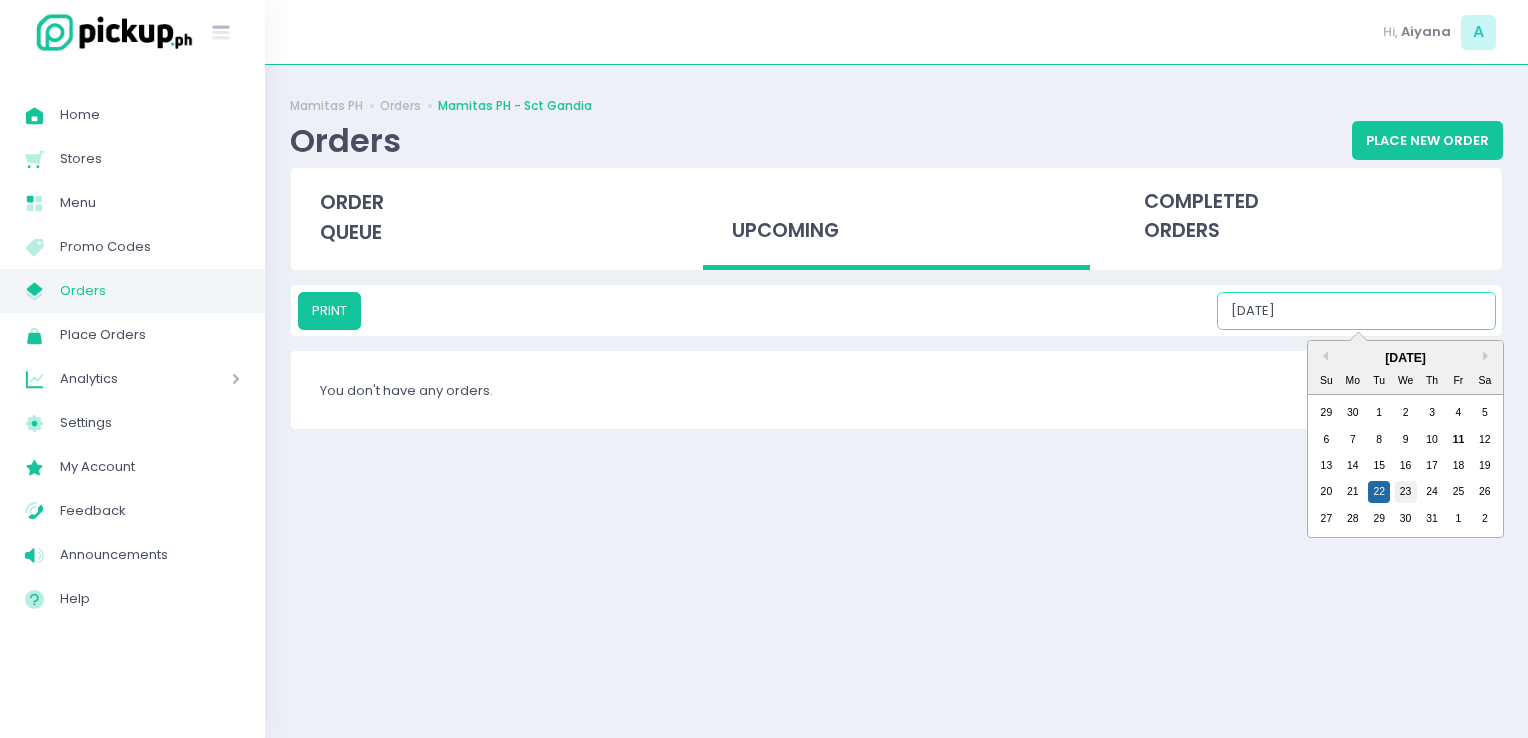 click on "23" at bounding box center (1406, 492) 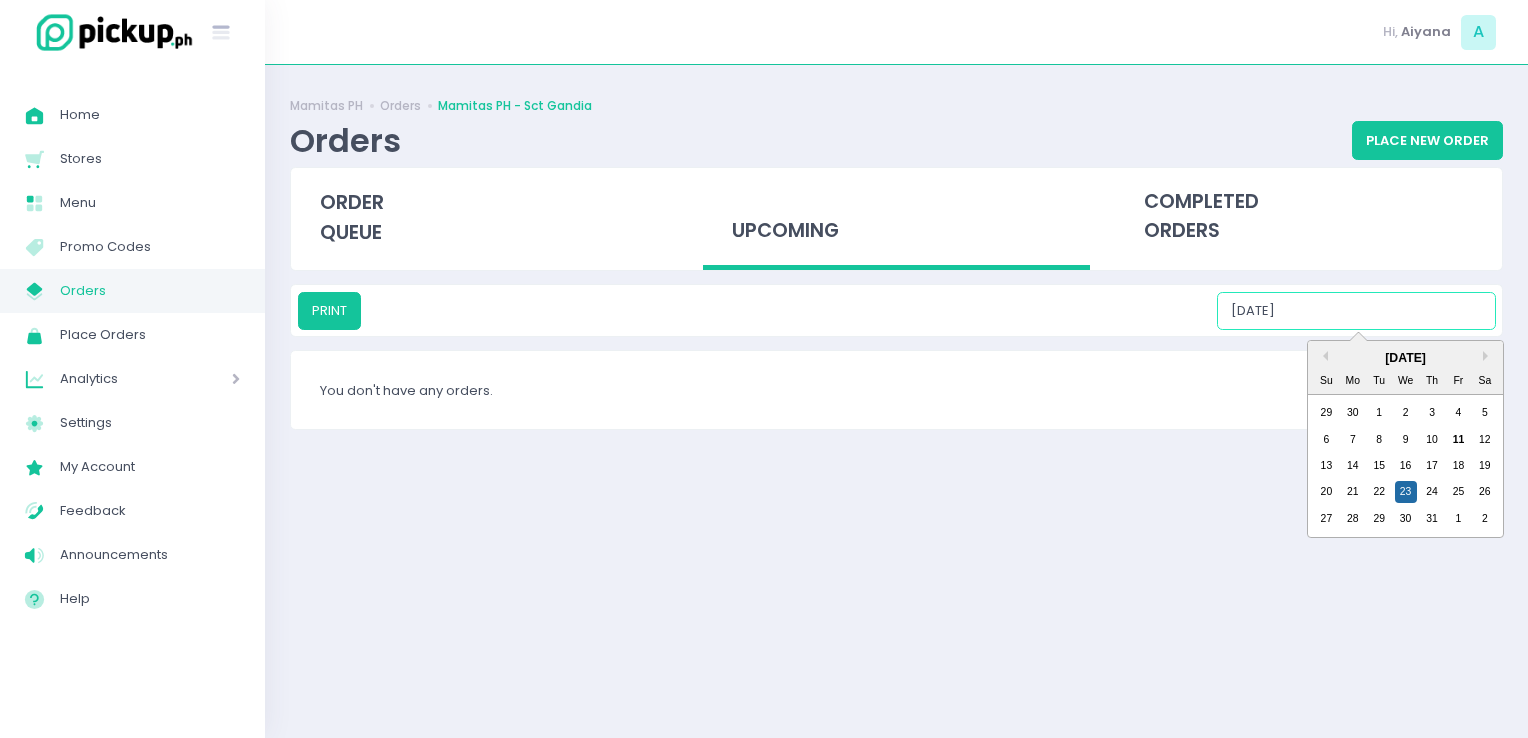 click on "[DATE]" at bounding box center (1356, 311) 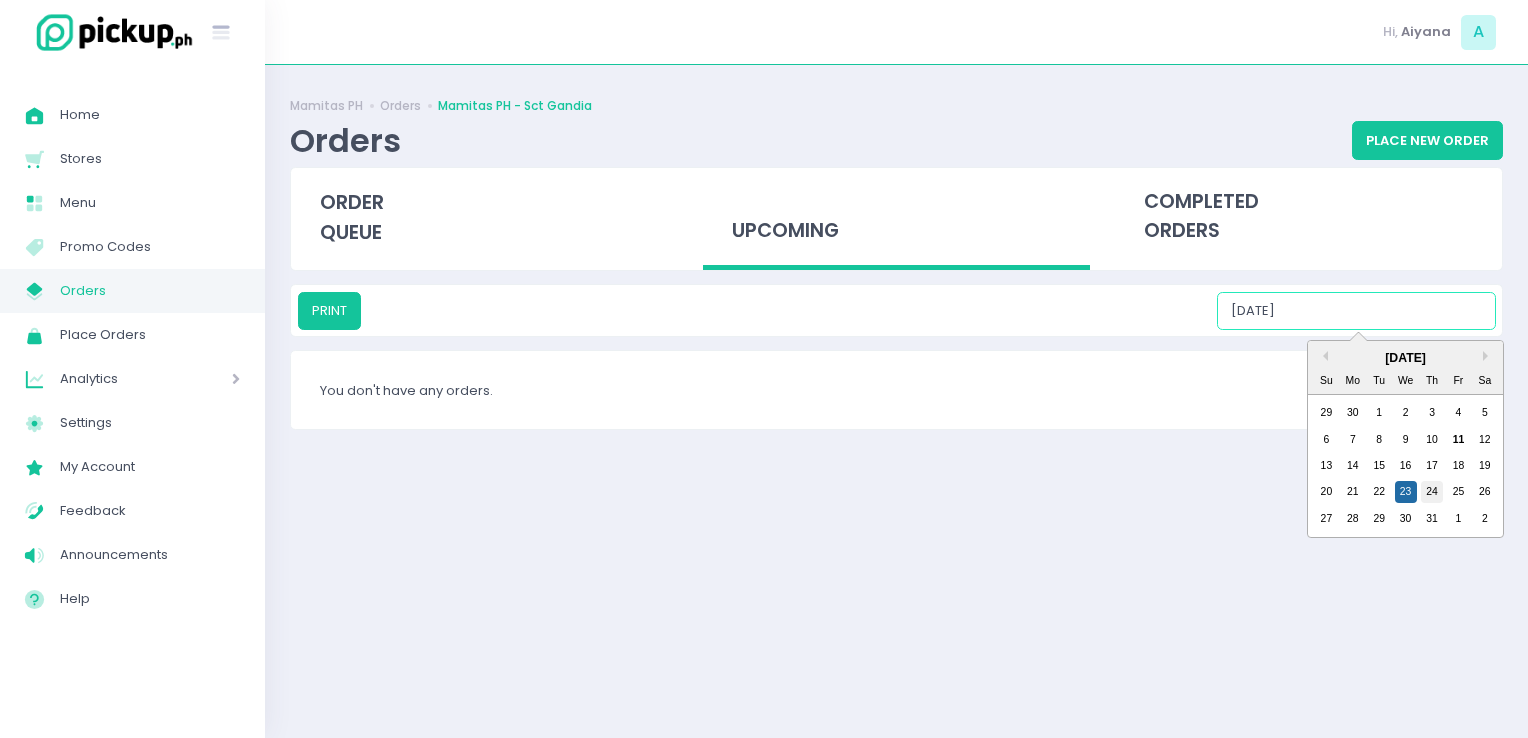 click on "24" at bounding box center [1432, 492] 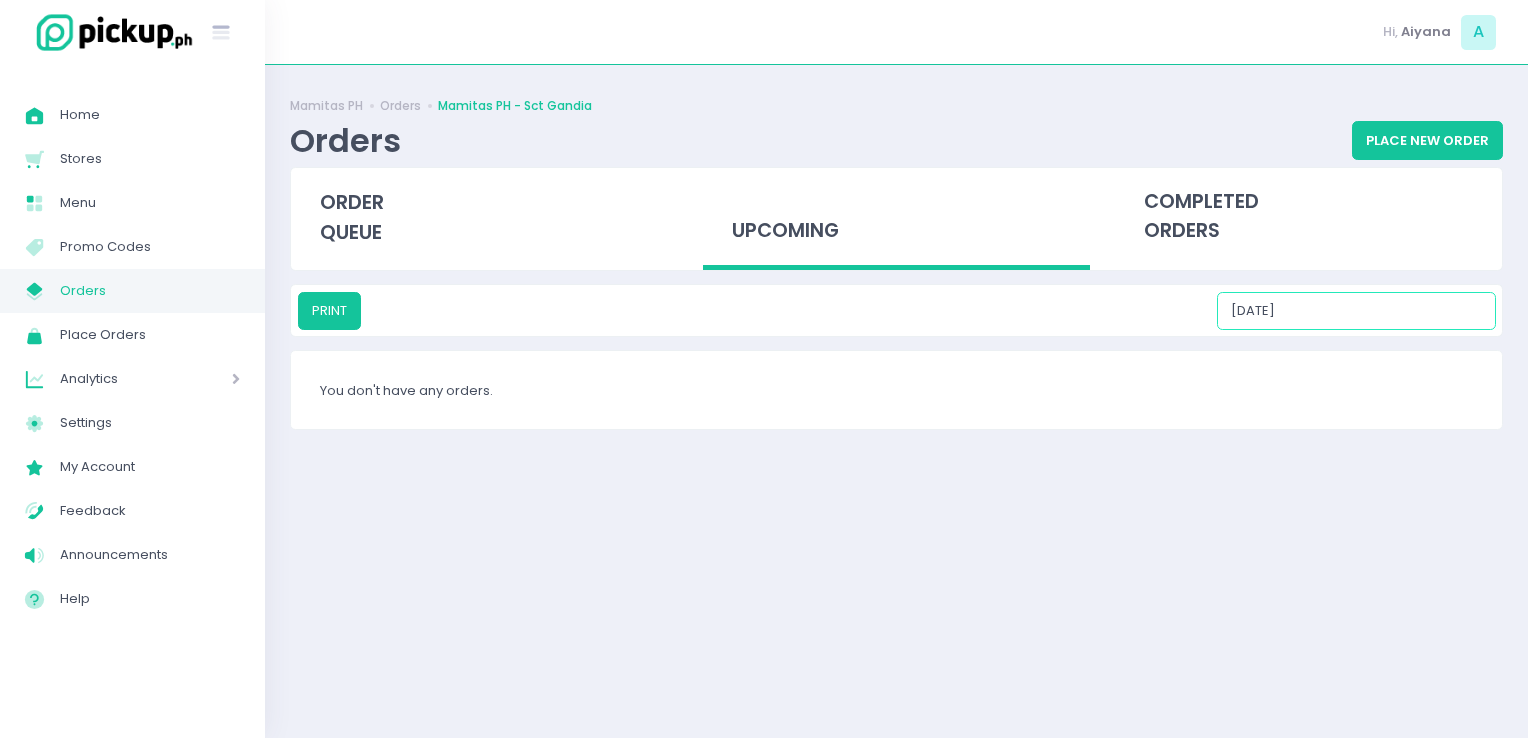 click on "[DATE]" at bounding box center (1356, 311) 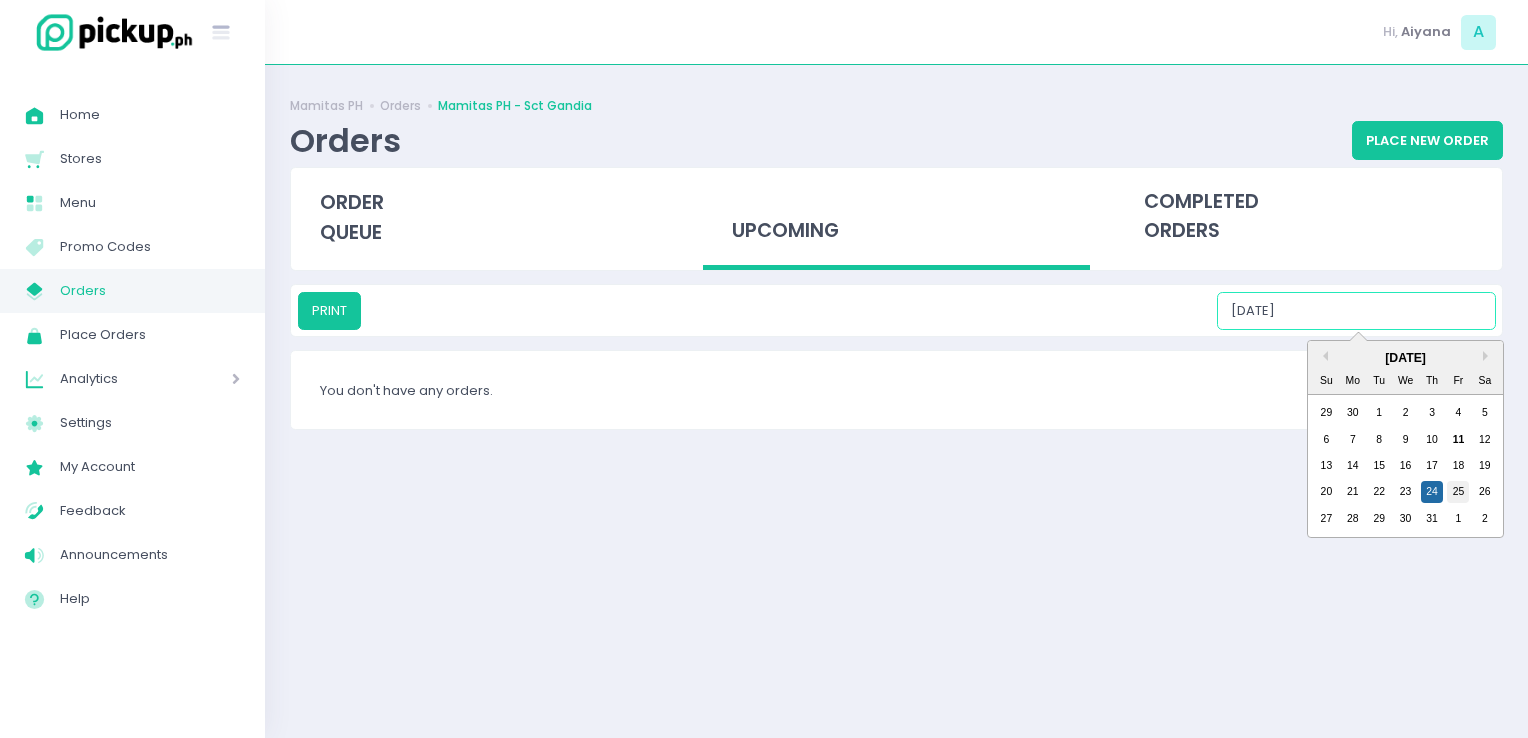 click on "25" at bounding box center [1458, 492] 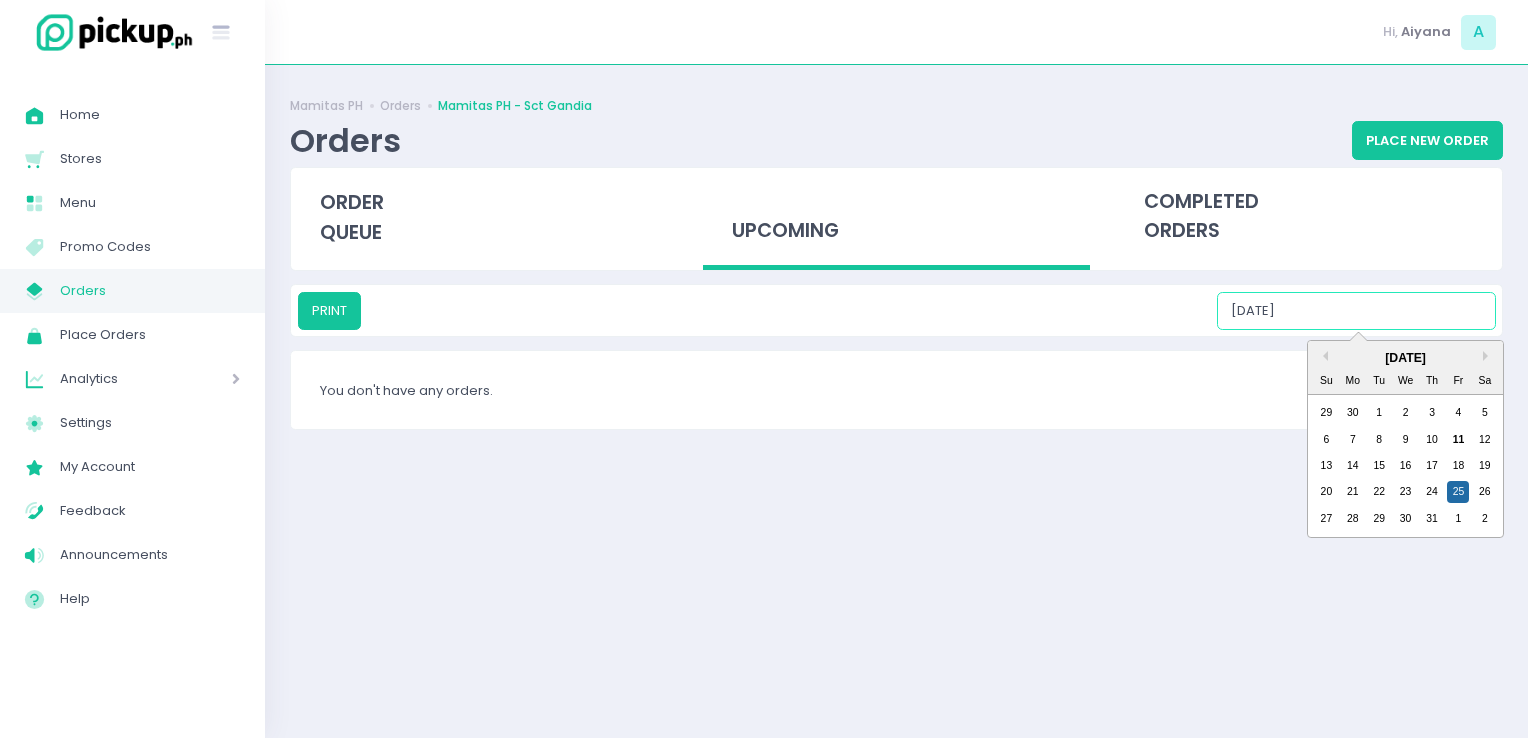 click on "[DATE]" at bounding box center (1356, 311) 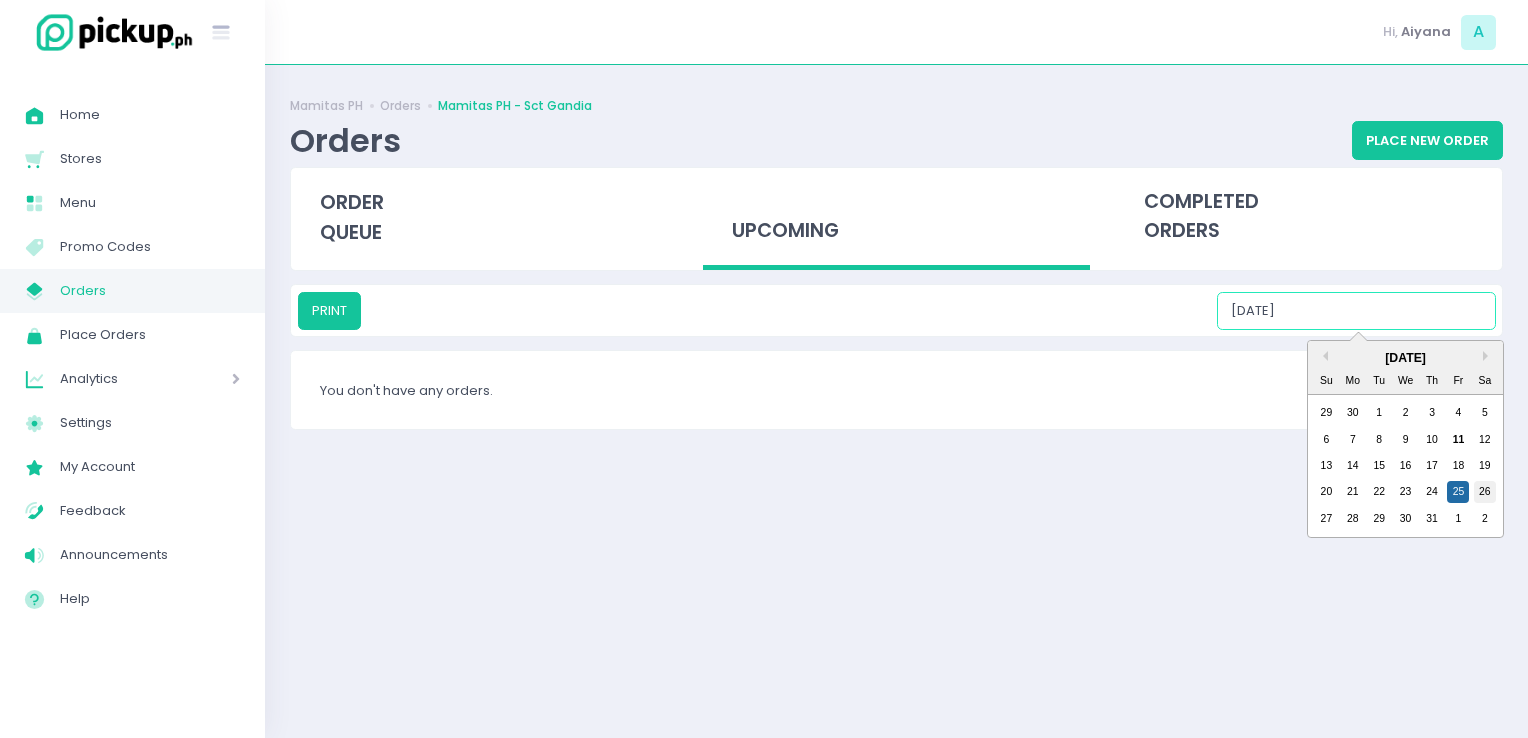 click on "26" at bounding box center [1485, 492] 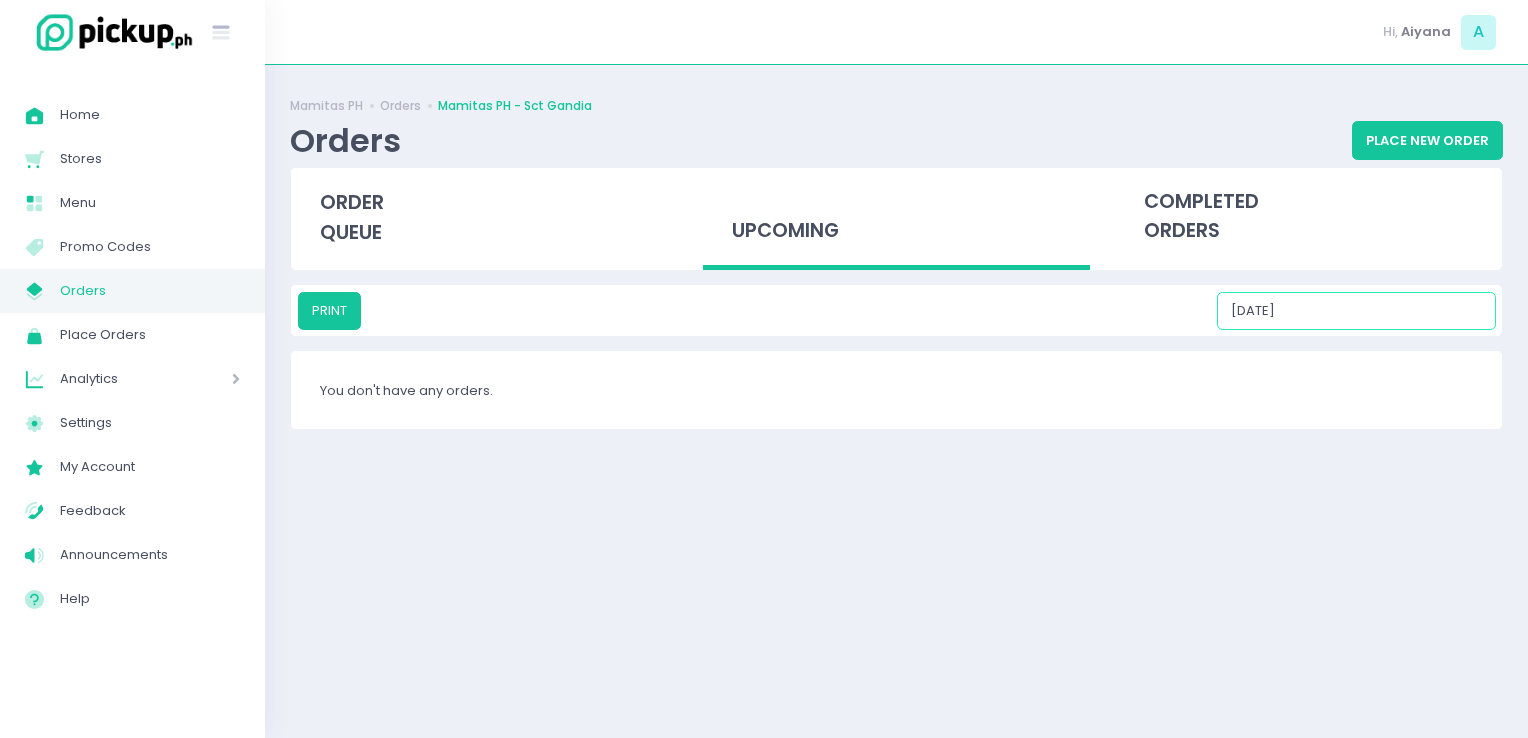 click on "[DATE]" at bounding box center [1356, 311] 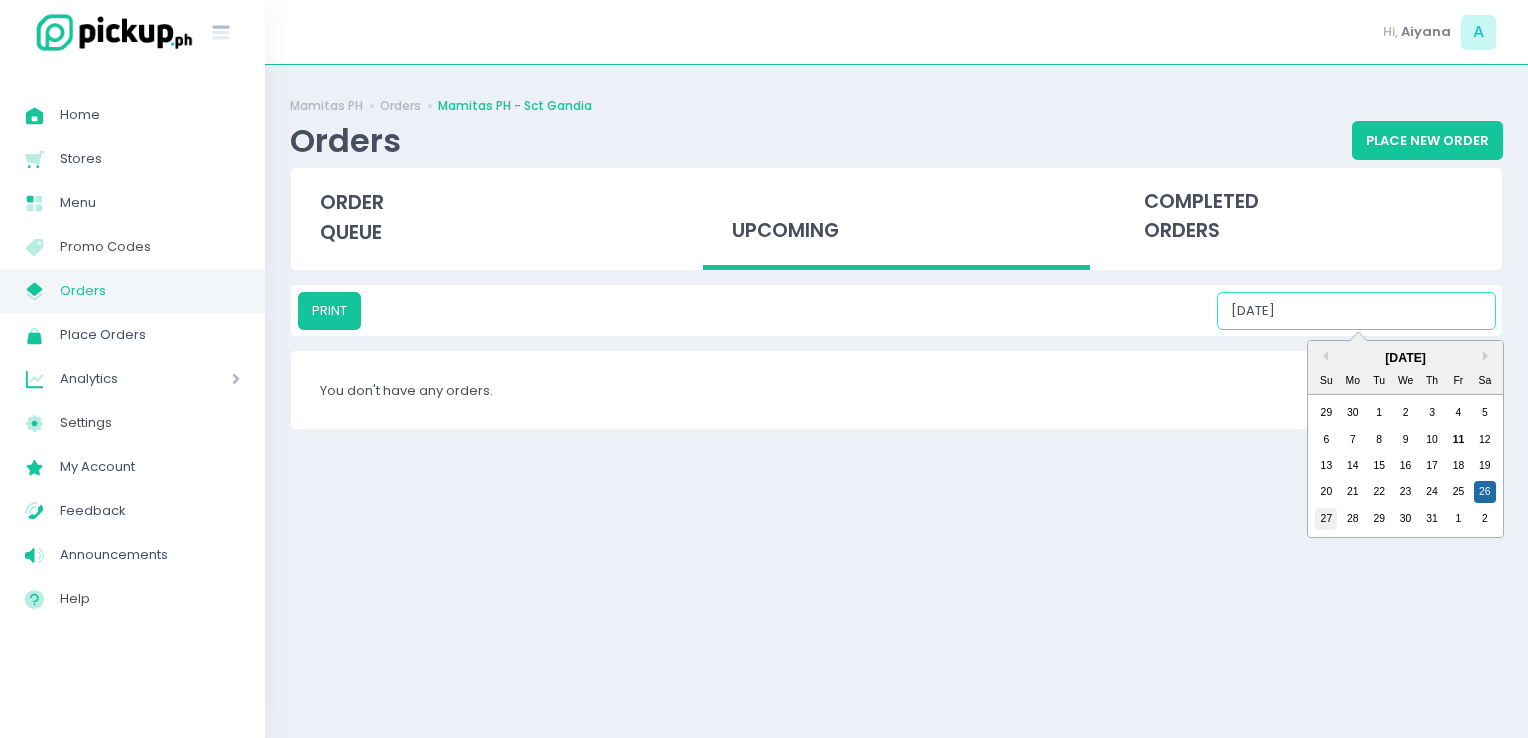 click on "27" at bounding box center (1326, 519) 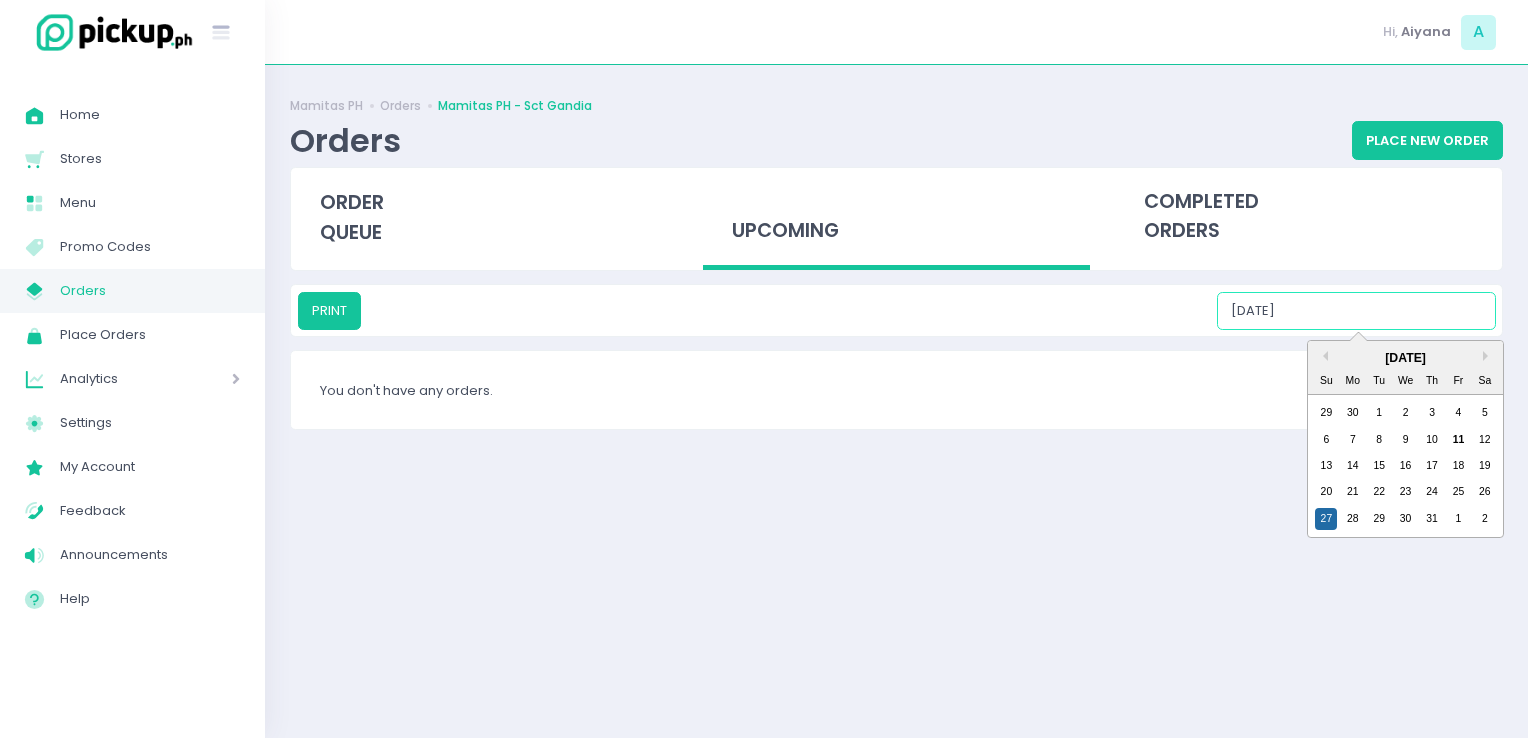 click on "[DATE]" at bounding box center [1356, 311] 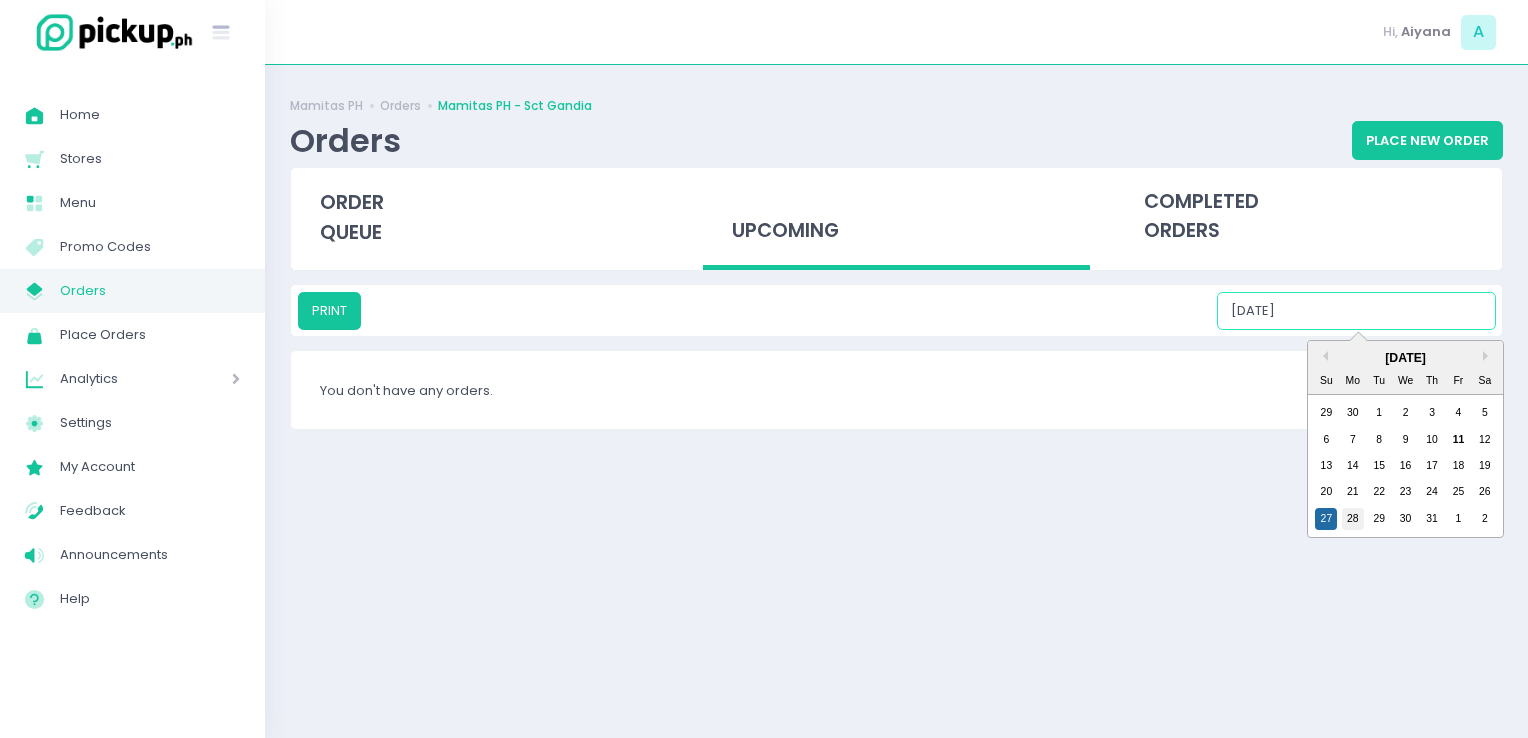 click on "28" at bounding box center [1353, 519] 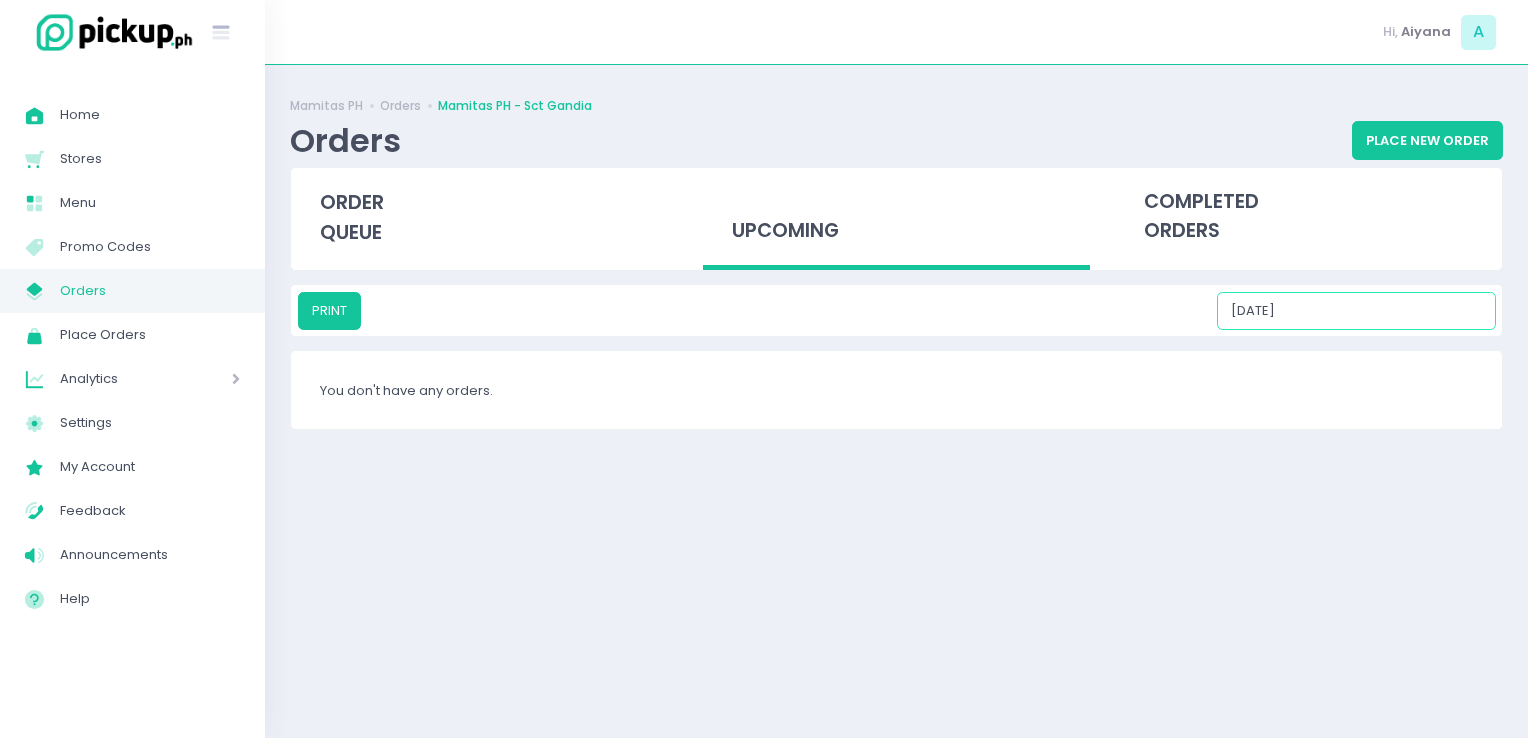 click on "[DATE]" at bounding box center (1356, 311) 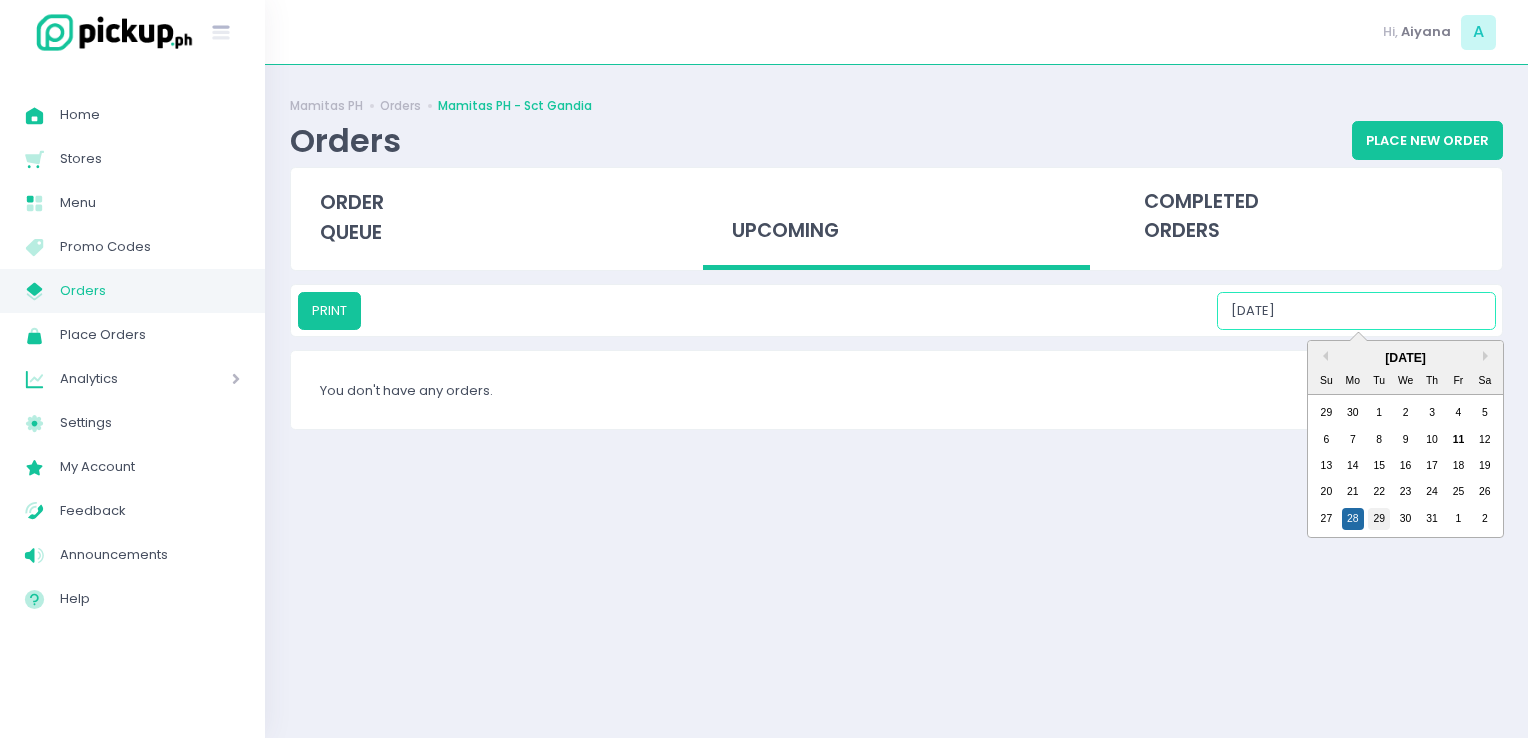 click on "29" at bounding box center (1379, 519) 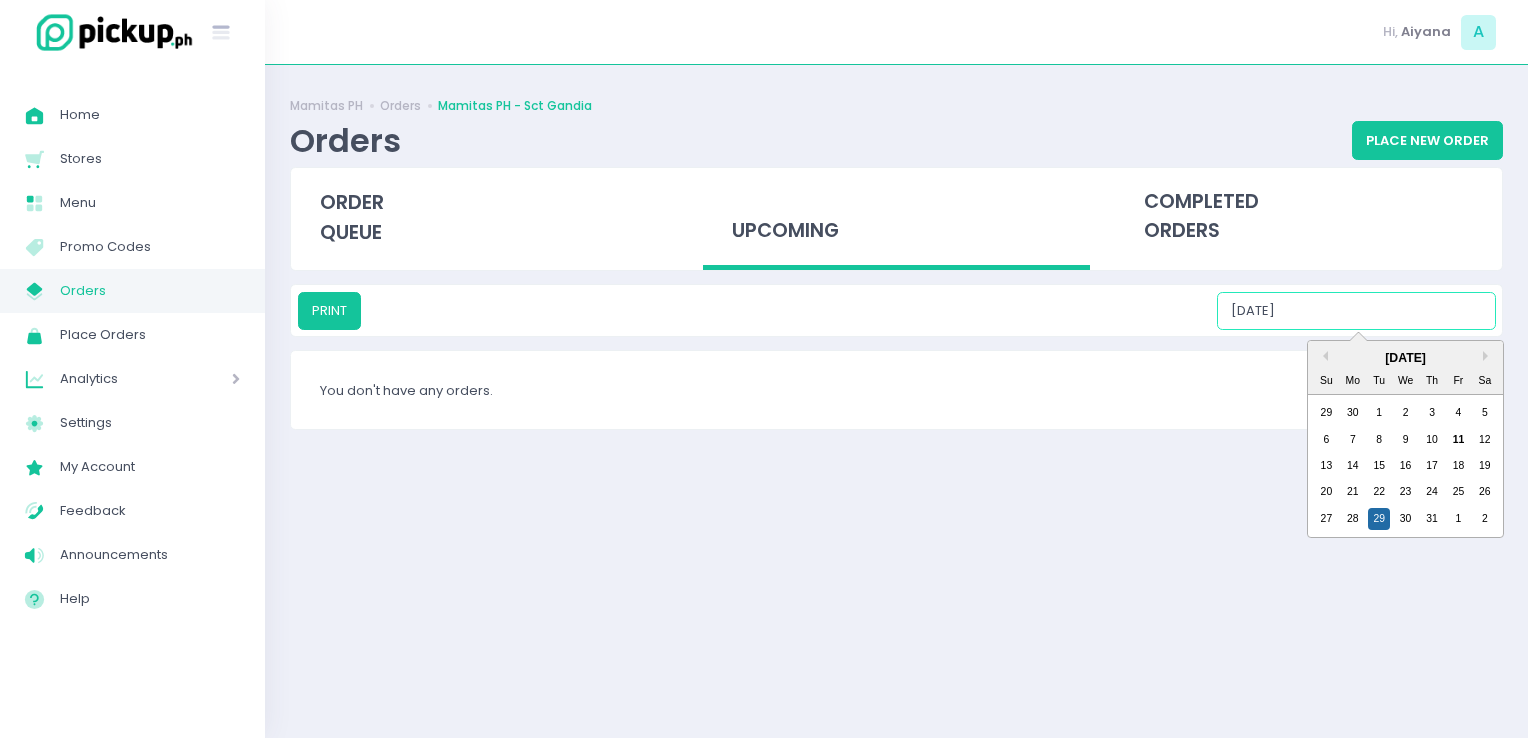 click on "[DATE]" at bounding box center [1356, 311] 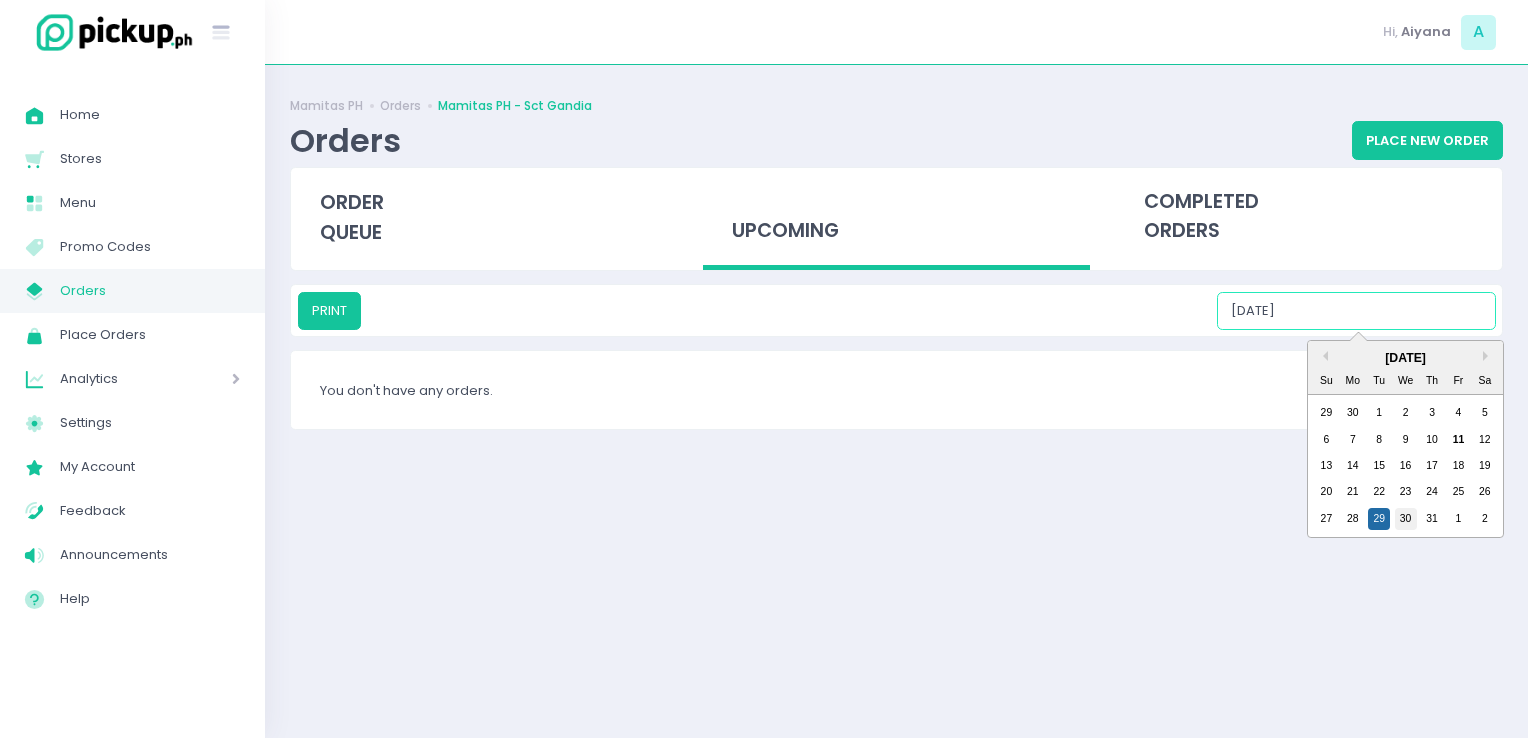 drag, startPoint x: 1396, startPoint y: 505, endPoint x: 1402, endPoint y: 524, distance: 19.924858 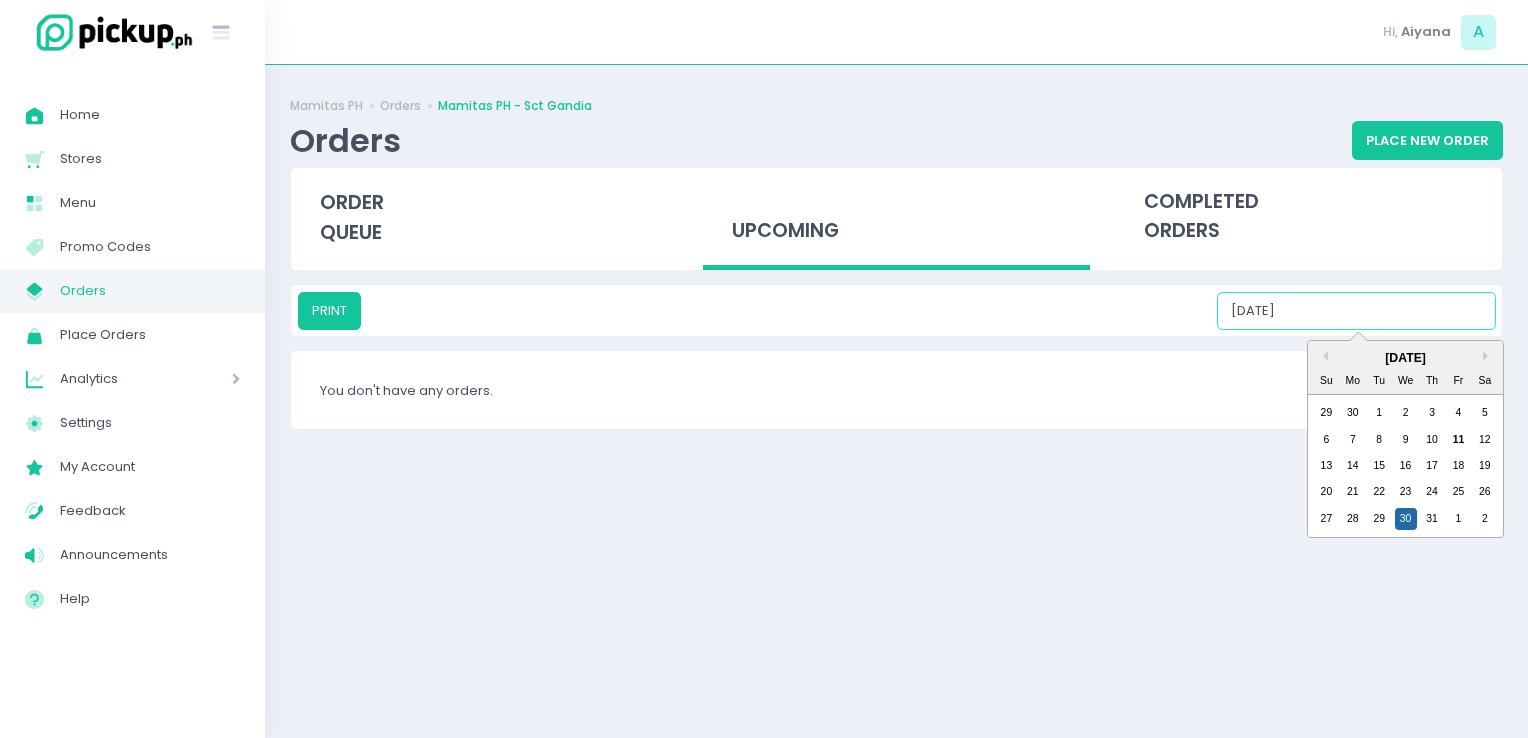 click on "[DATE]" at bounding box center (1356, 311) 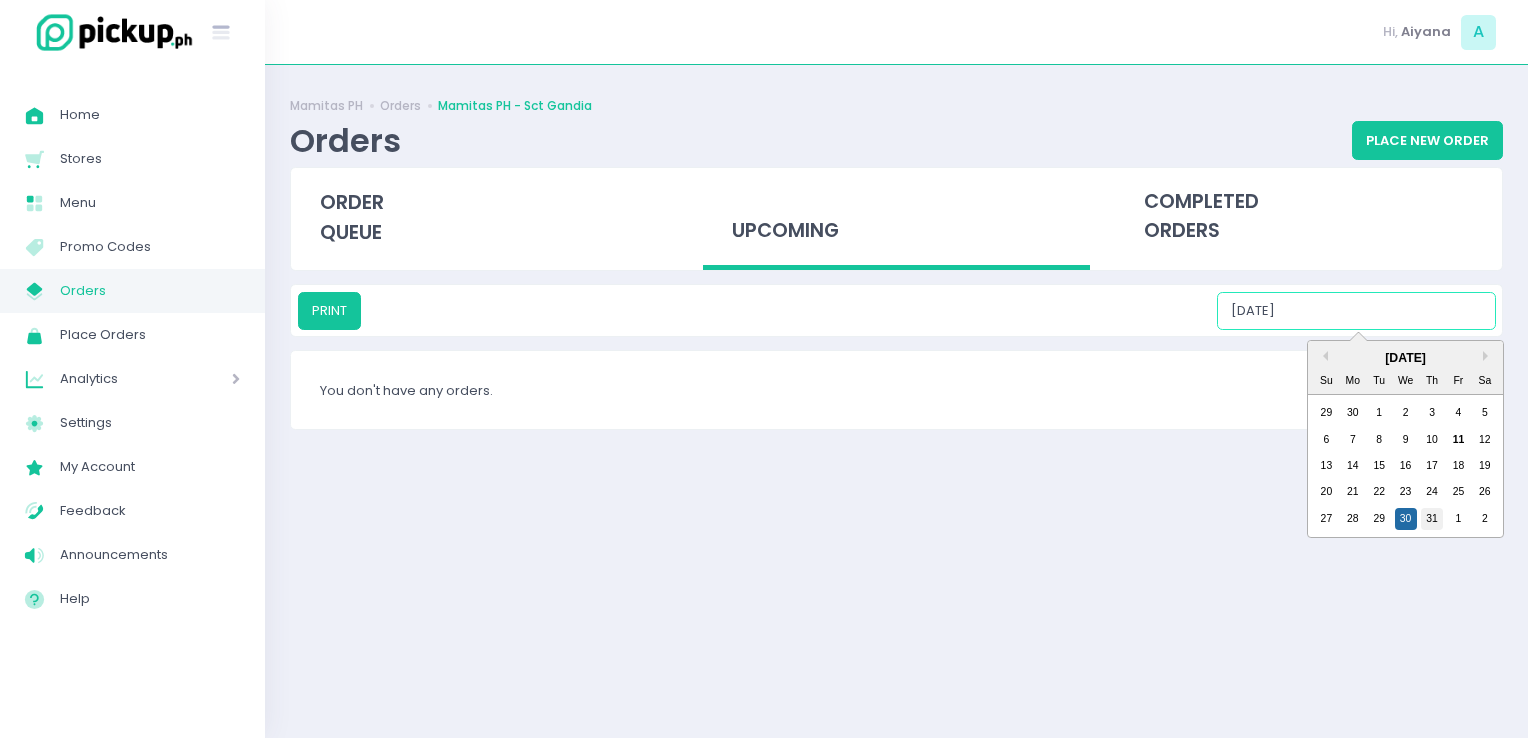 click on "31" at bounding box center (1432, 519) 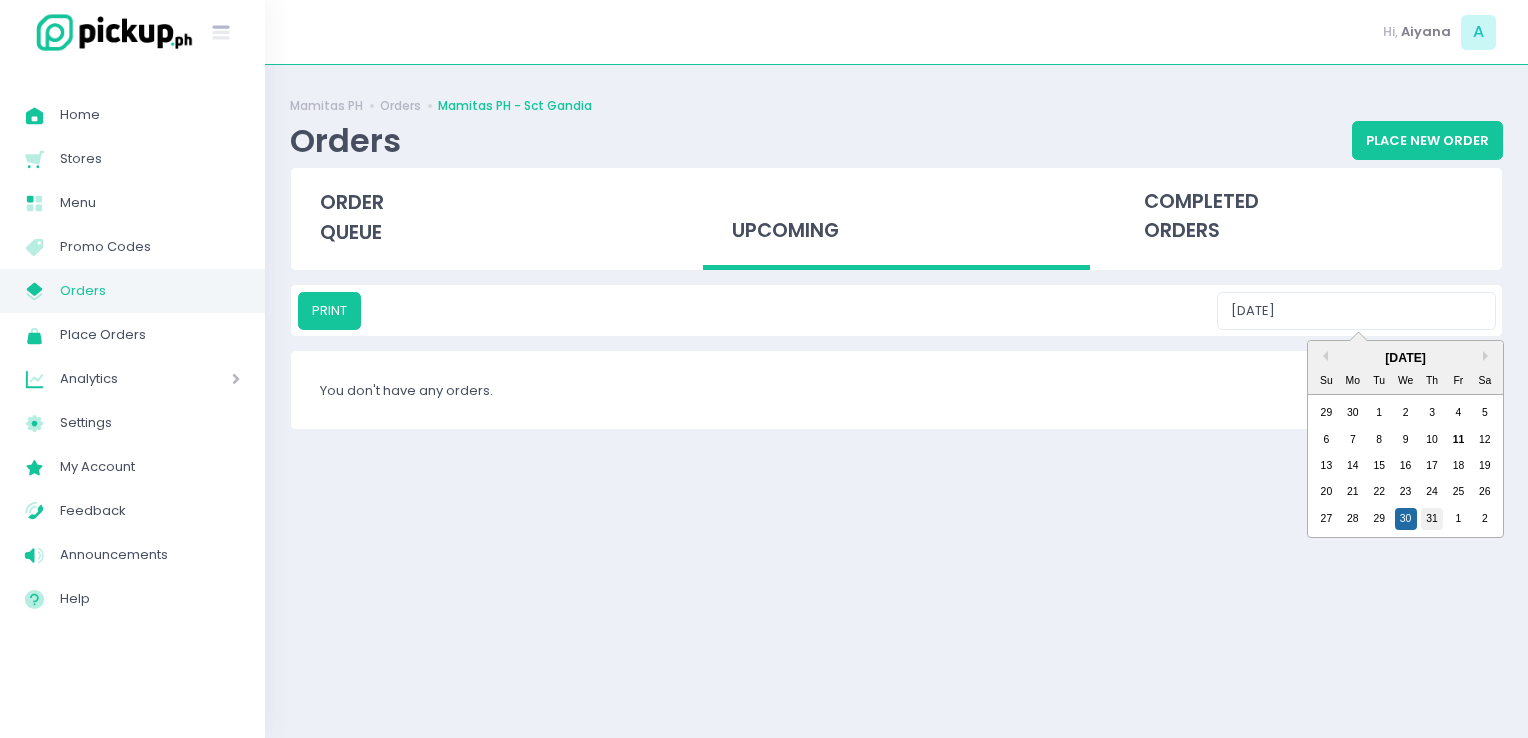 type on "[DATE]" 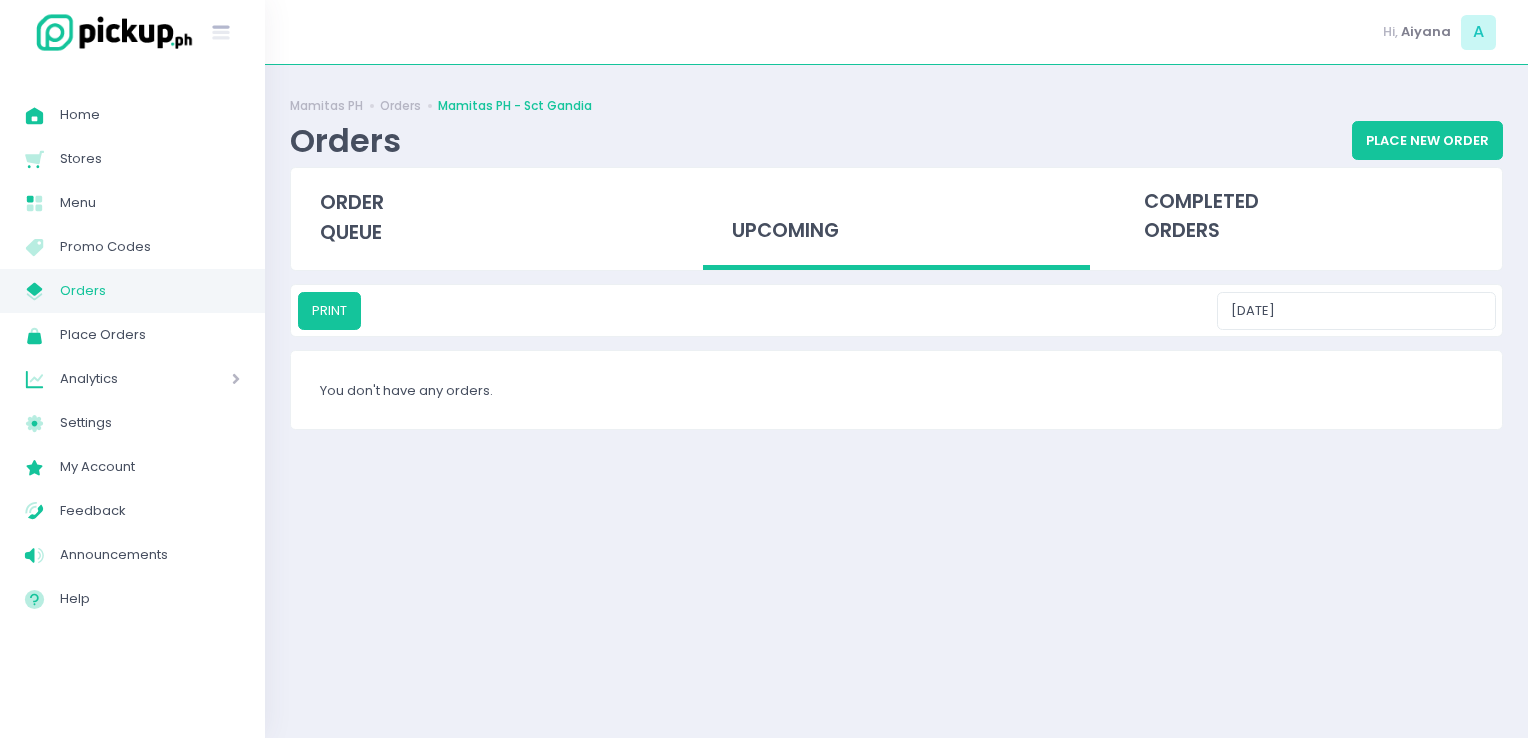click on "Orders" at bounding box center [150, 291] 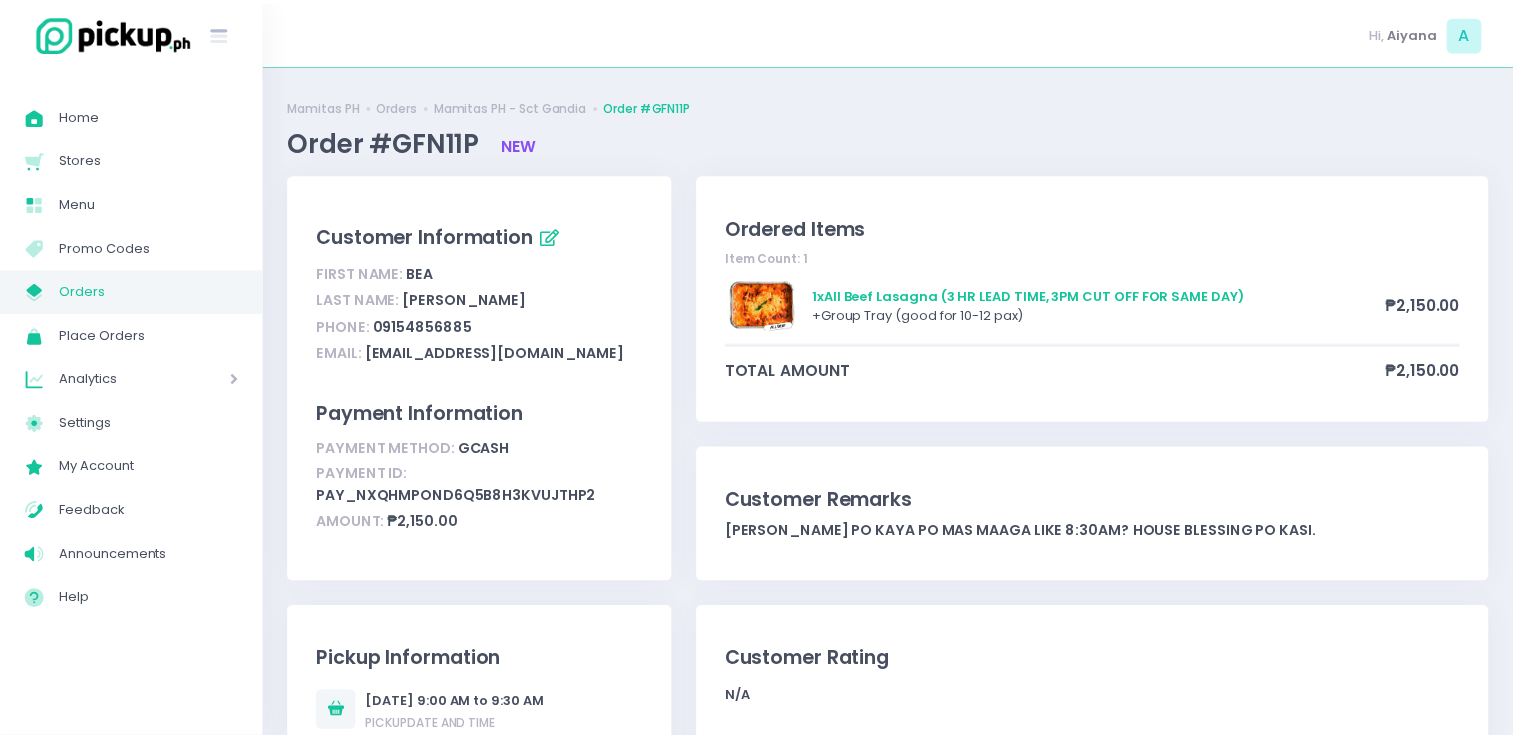 scroll, scrollTop: 0, scrollLeft: 0, axis: both 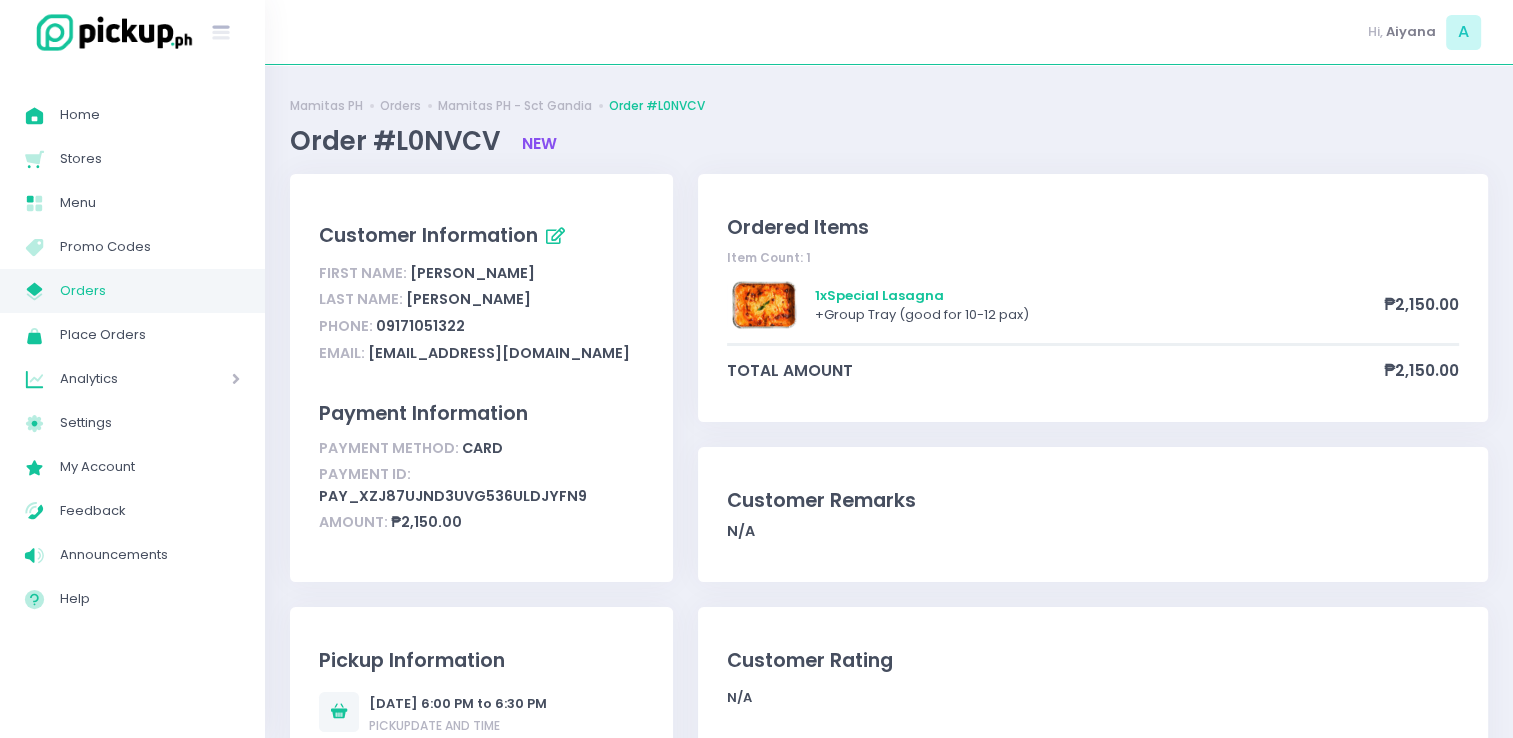 click on "Orders" at bounding box center (150, 291) 